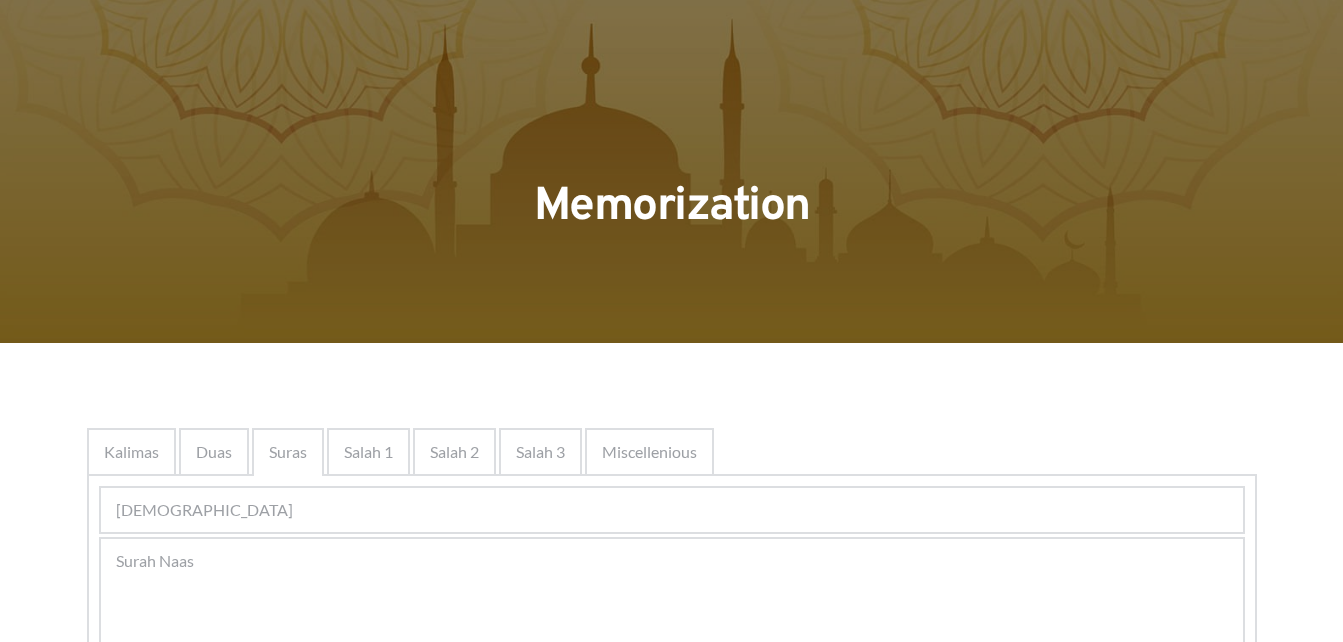 scroll, scrollTop: 707, scrollLeft: 0, axis: vertical 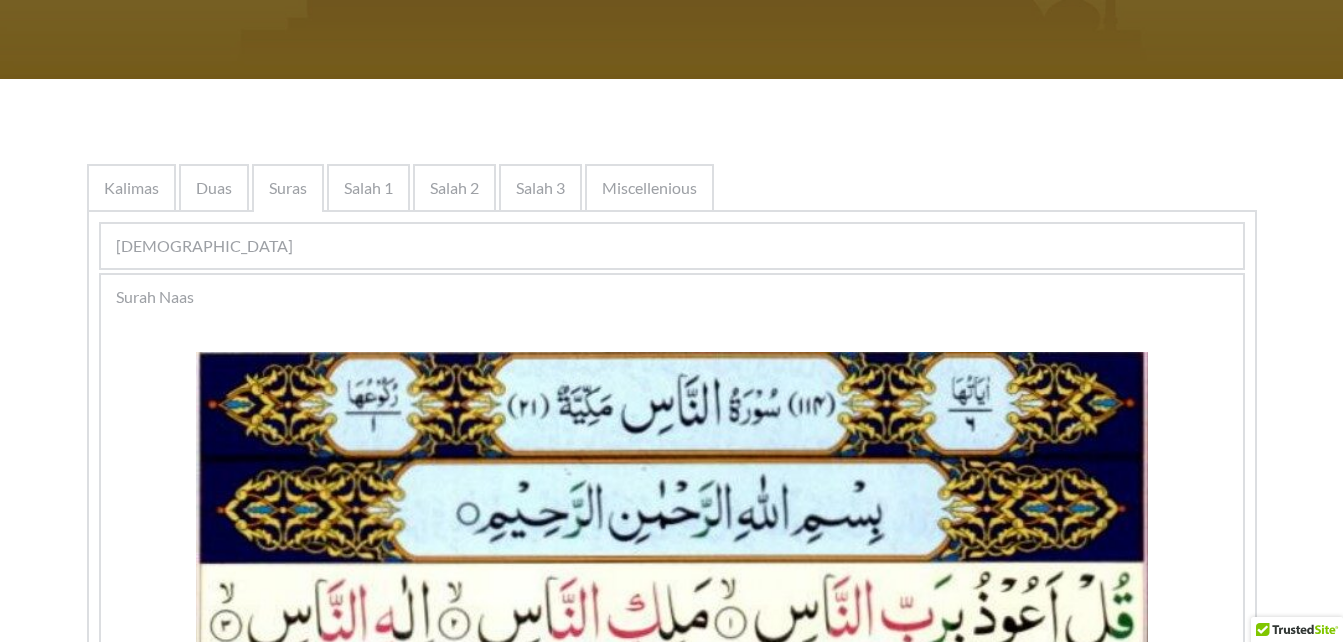 click on "Kalimas" at bounding box center [131, 188] 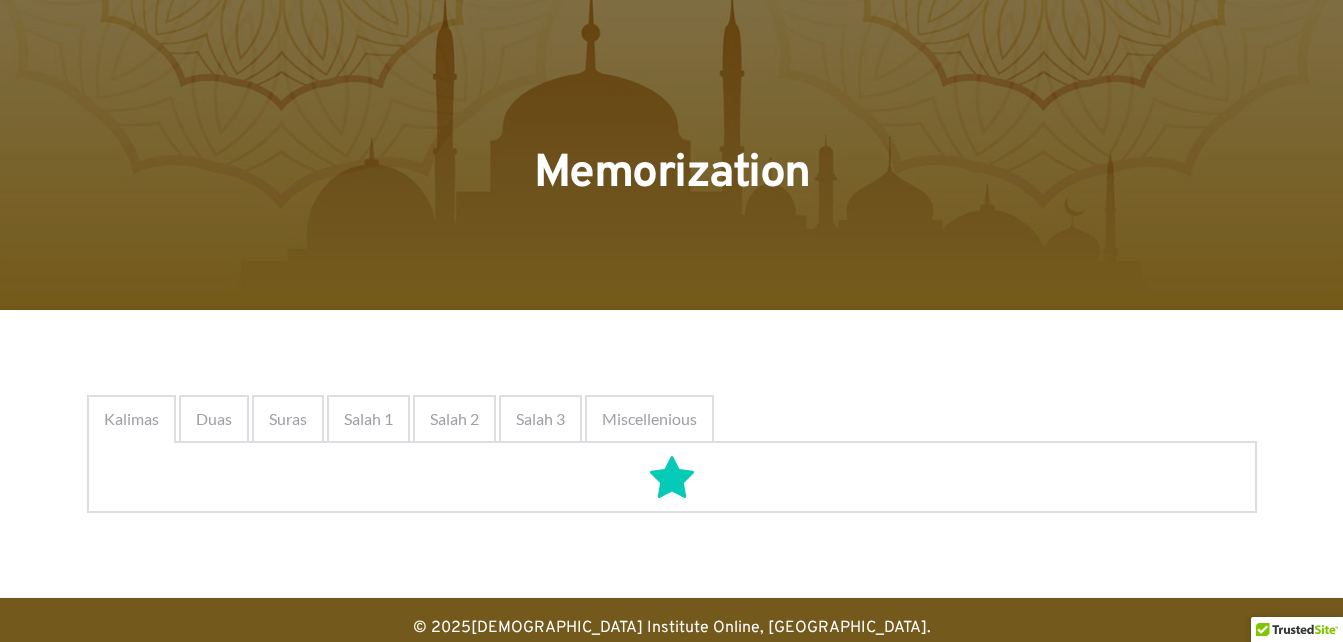 scroll, scrollTop: 54, scrollLeft: 0, axis: vertical 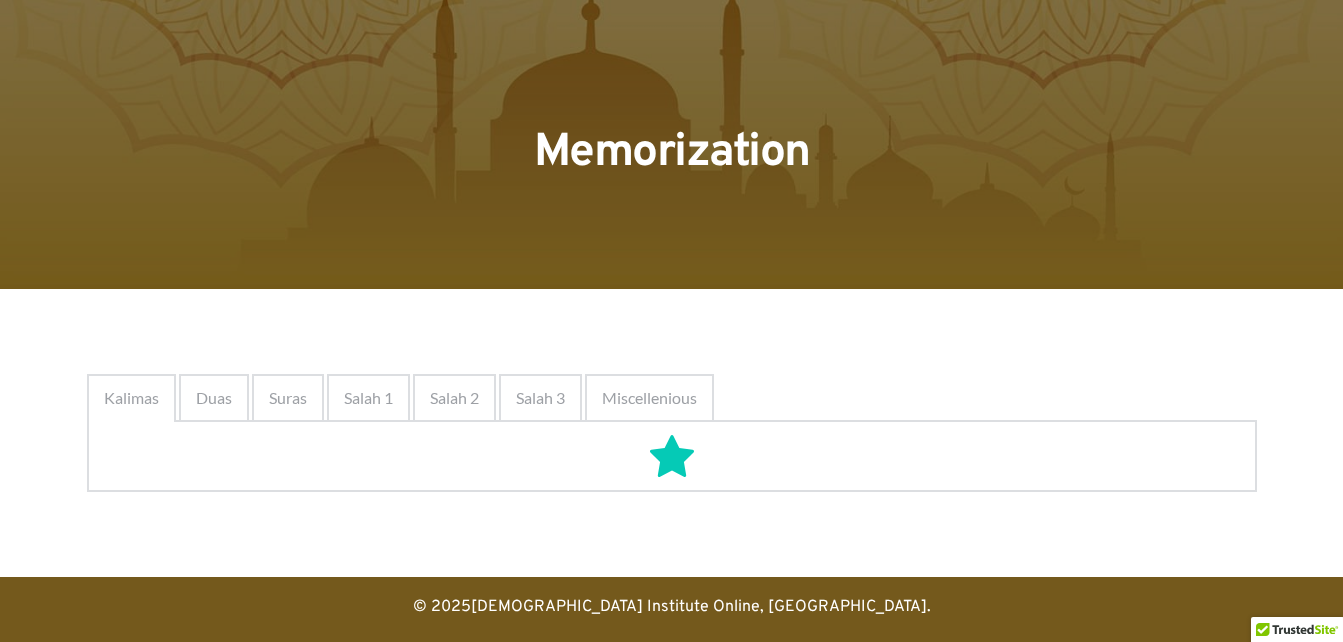 click on "Kalimas" at bounding box center [131, 398] 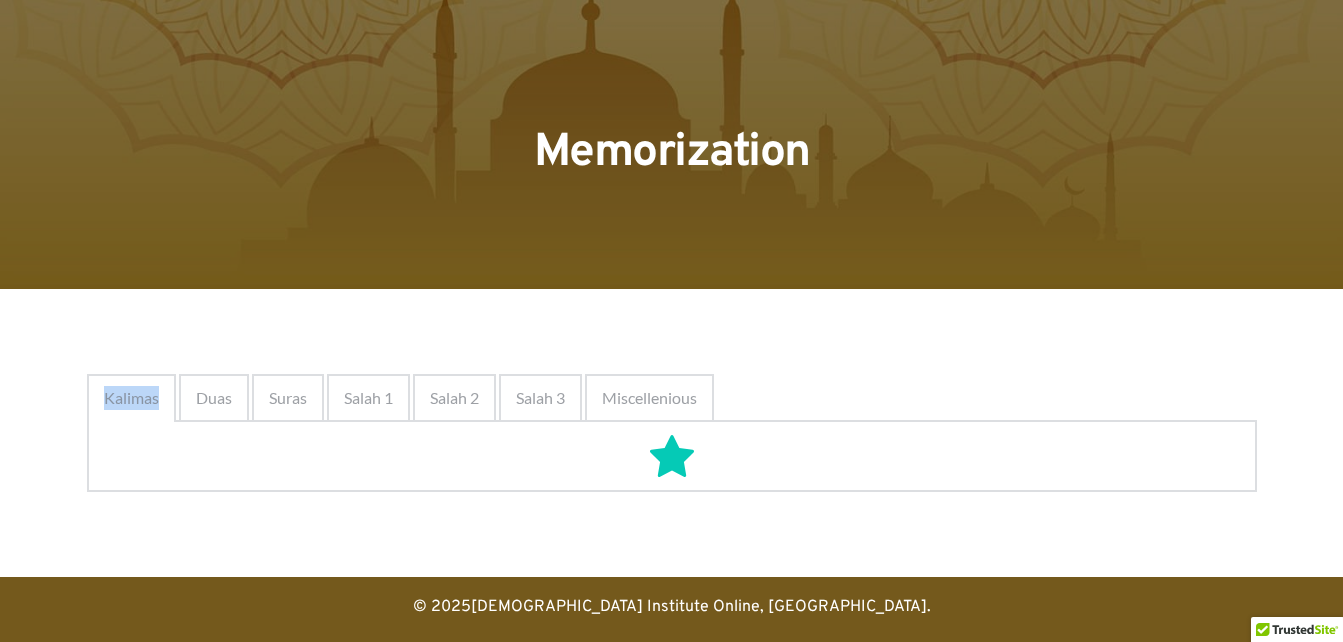 drag, startPoint x: 150, startPoint y: 389, endPoint x: 124, endPoint y: 399, distance: 27.856777 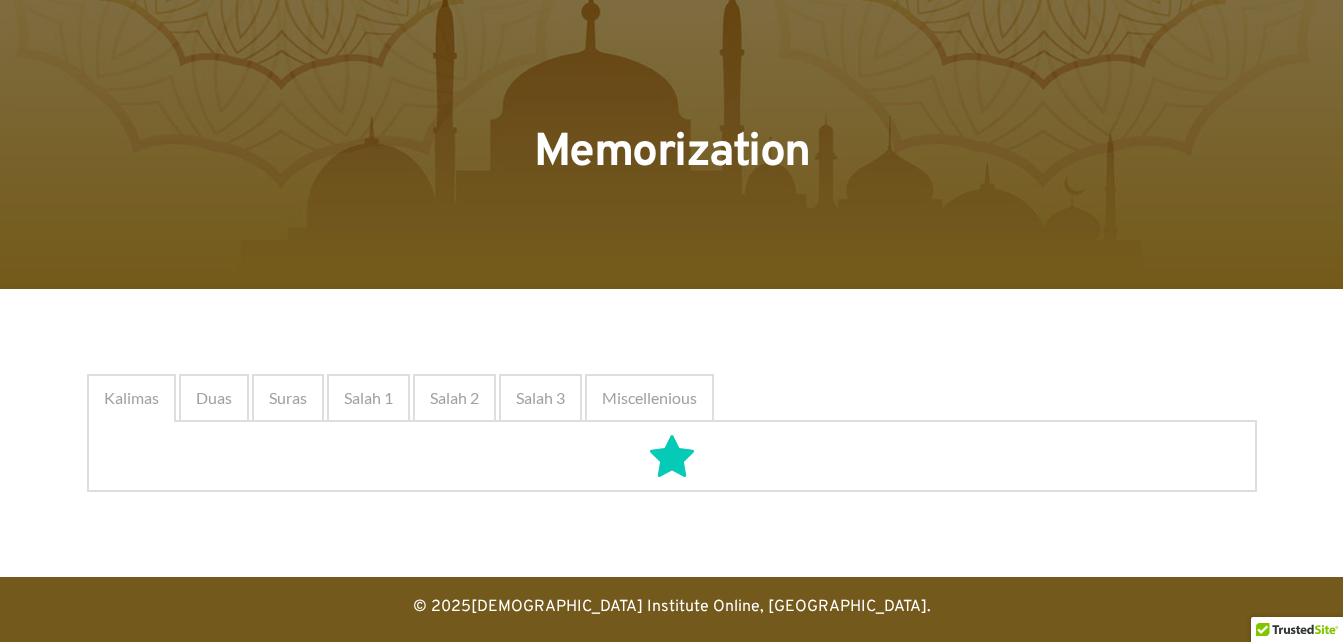 click on "Kalimas" at bounding box center [131, 398] 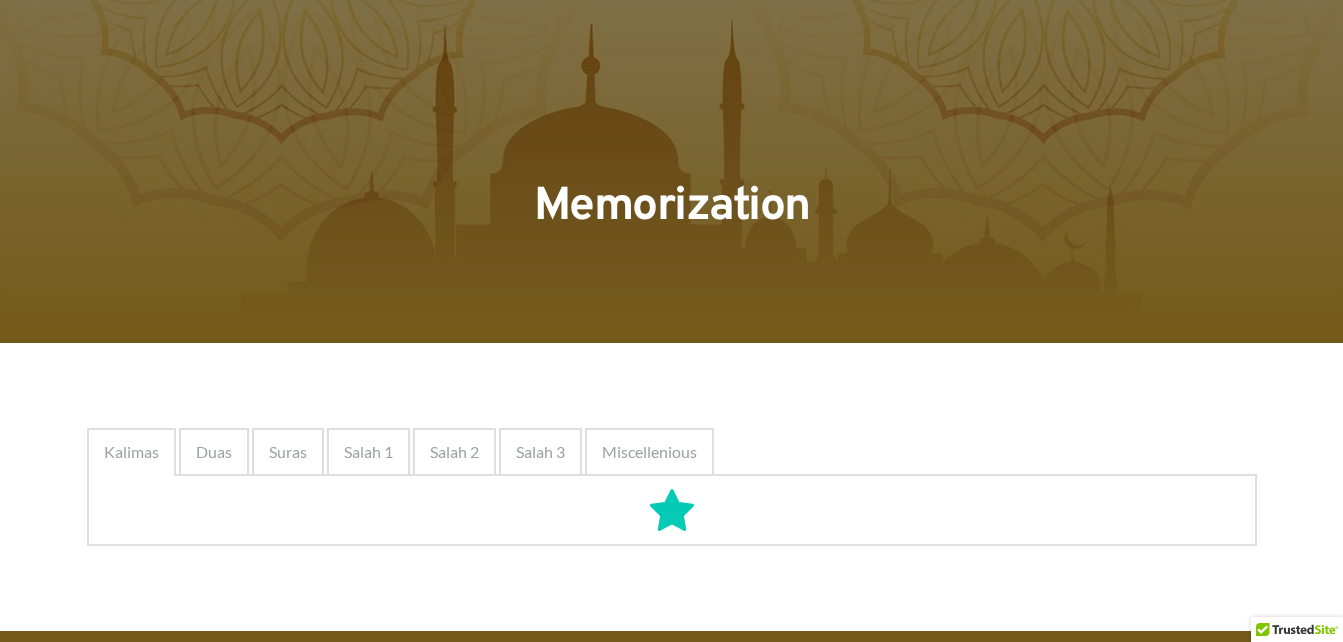 scroll, scrollTop: 54, scrollLeft: 0, axis: vertical 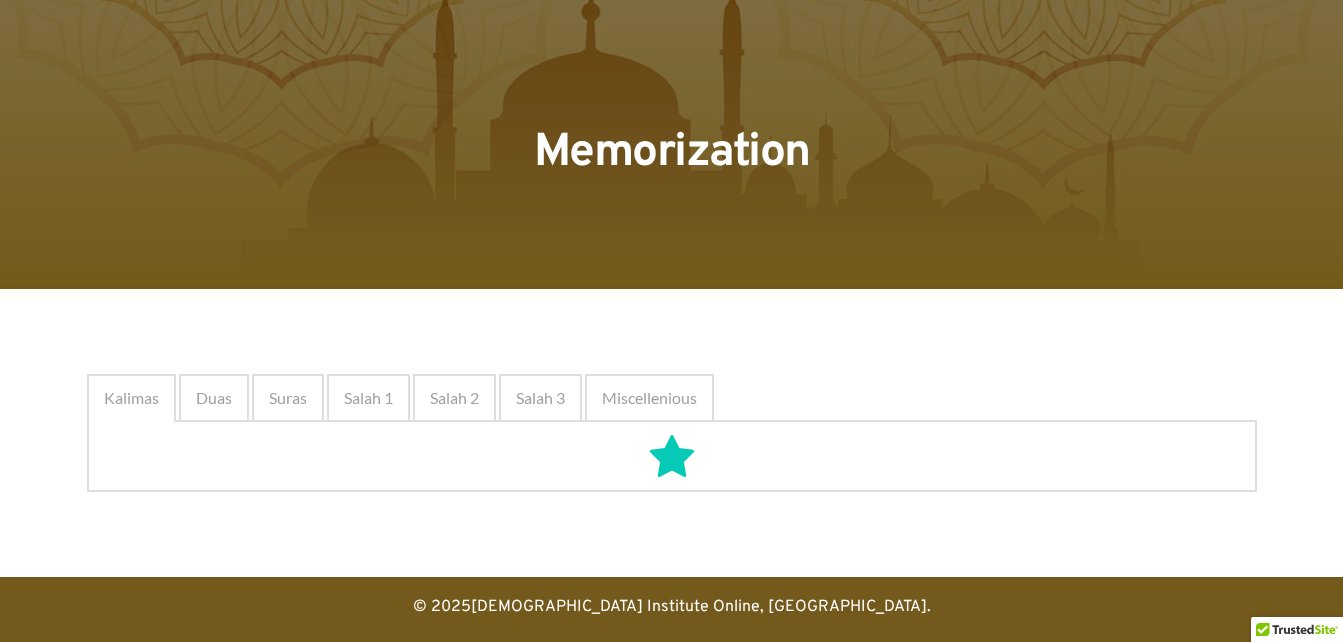 click on "Duas" at bounding box center (214, 398) 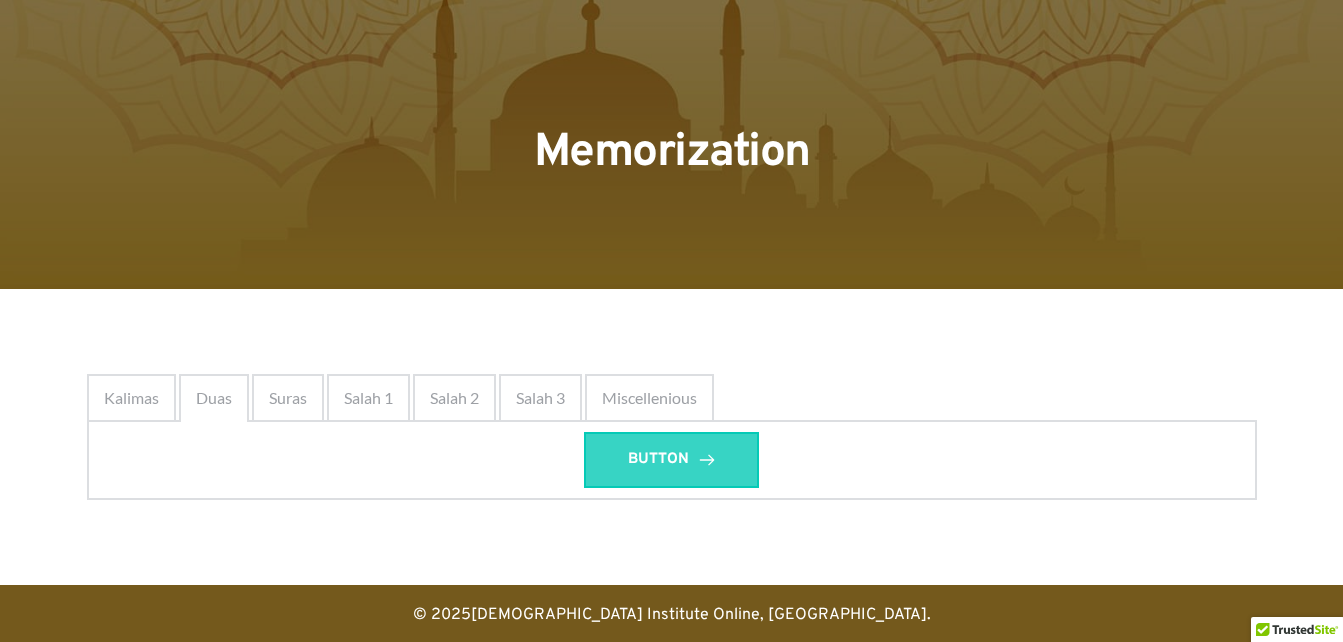click 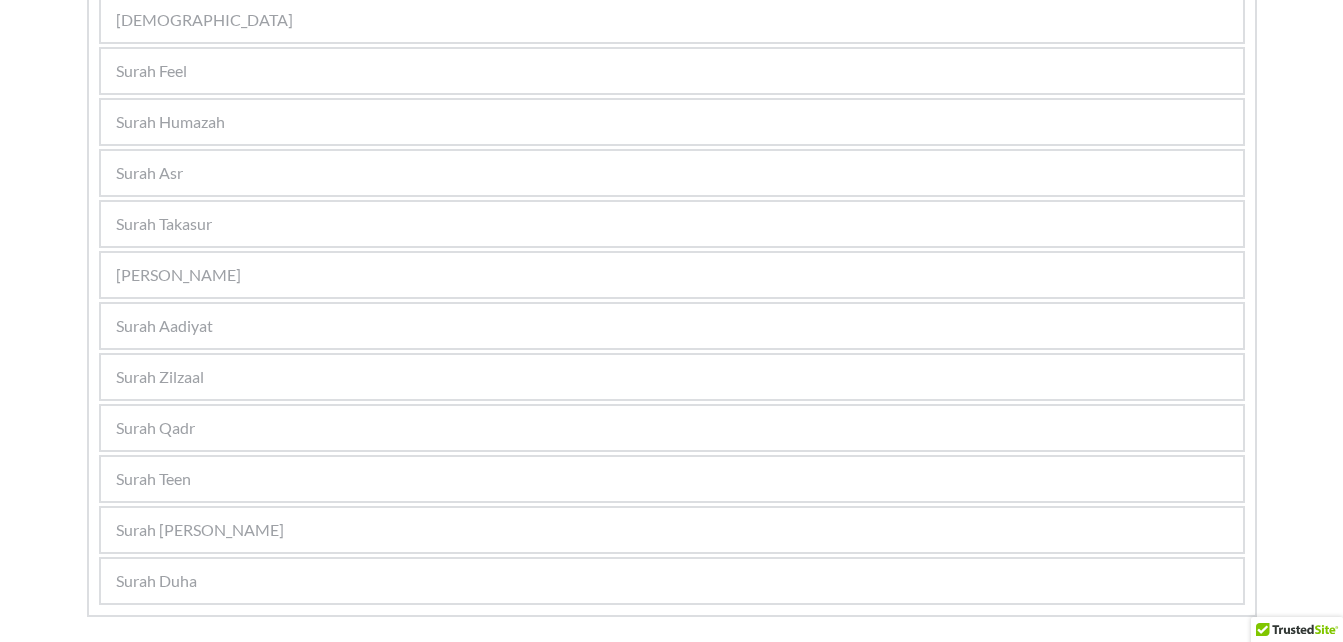 scroll, scrollTop: 0, scrollLeft: 0, axis: both 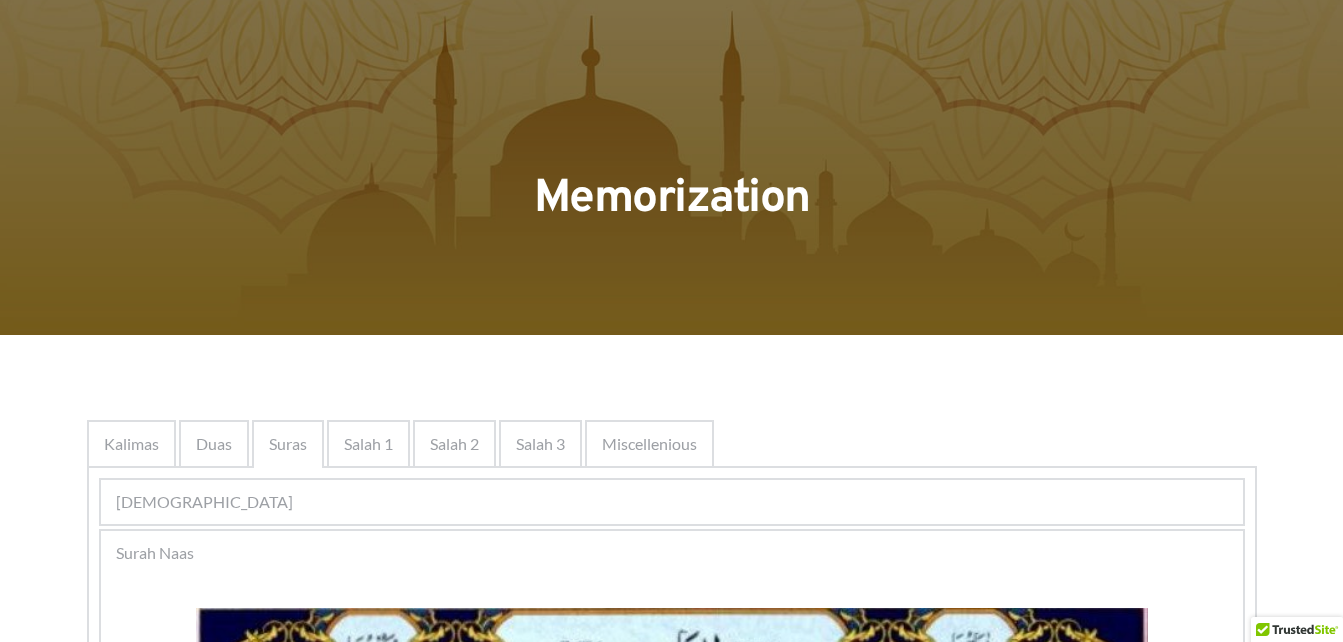 click on "Duas" at bounding box center [214, 444] 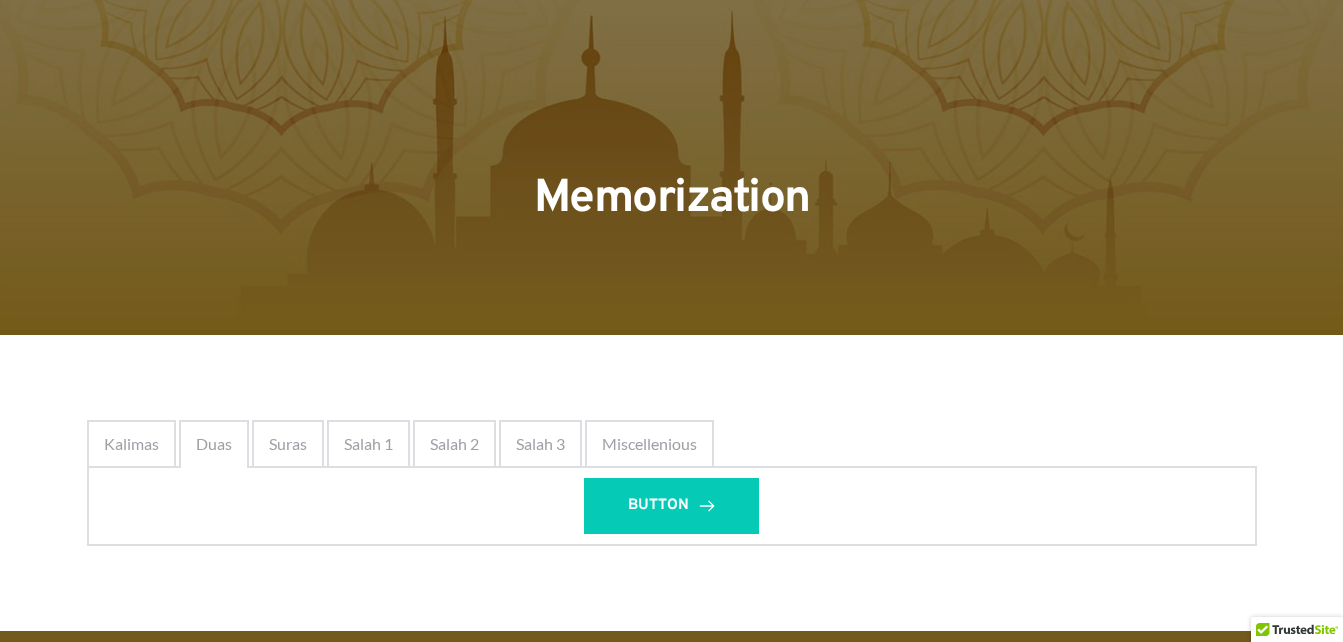 click on "Kalimas" at bounding box center (131, 444) 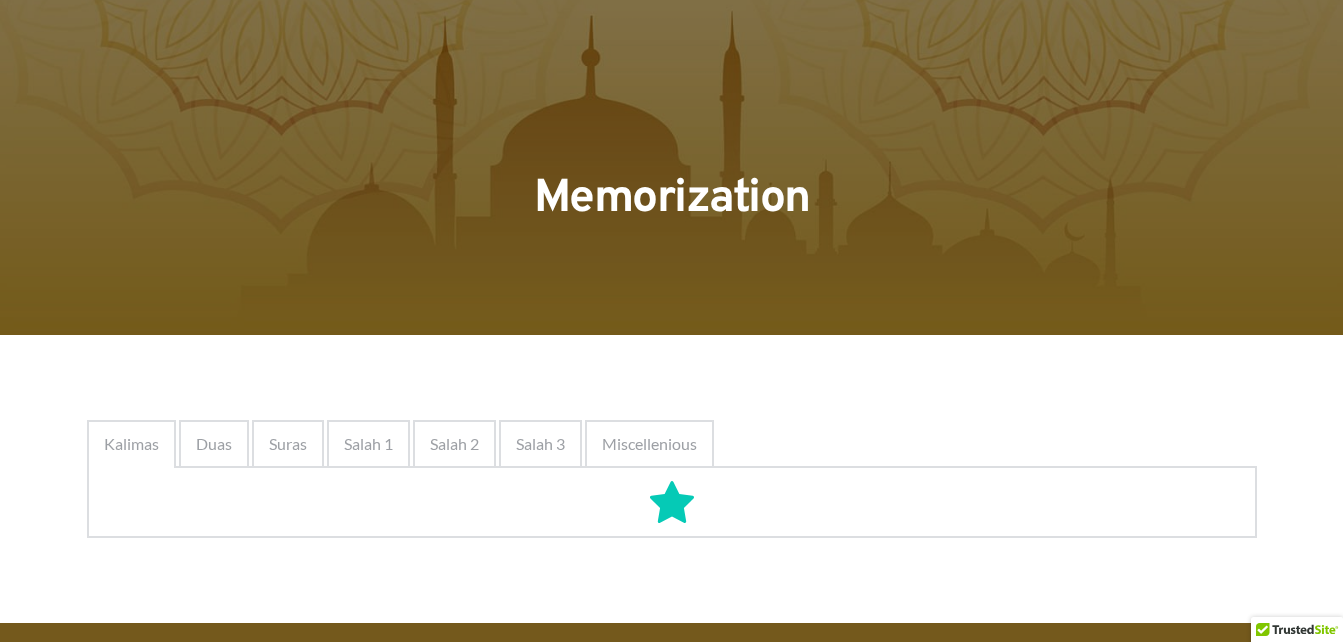 click on "Suras" at bounding box center [288, 444] 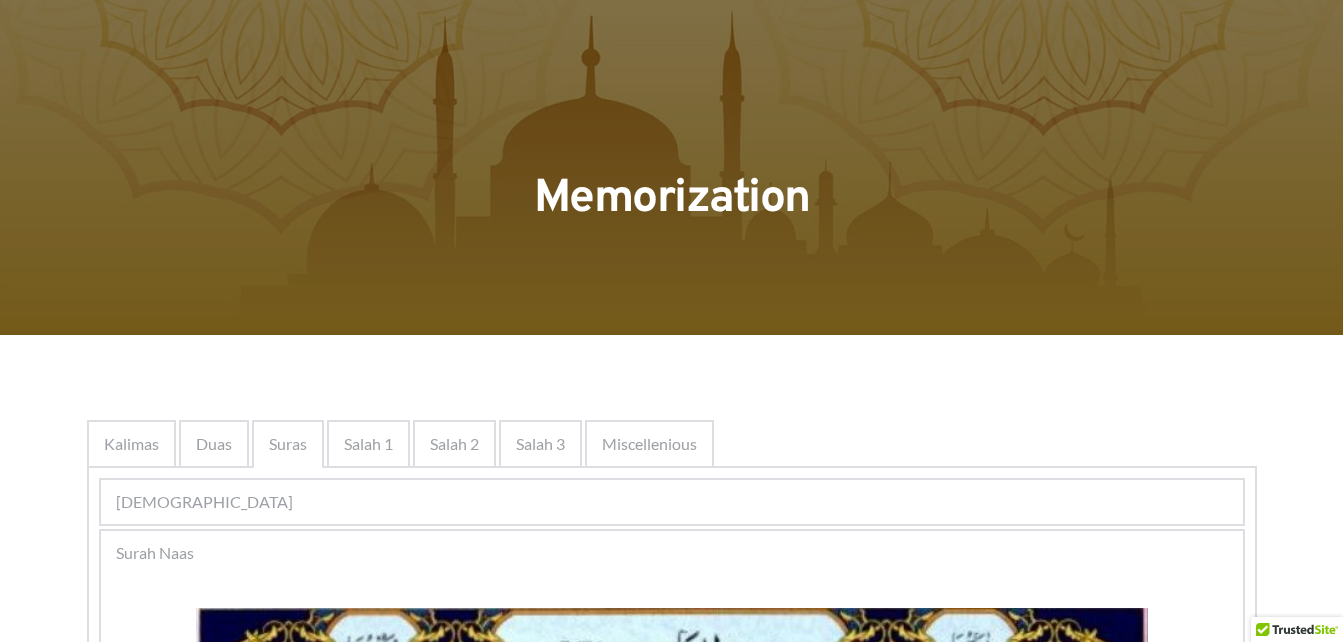 click on "Kalimas" at bounding box center [131, 444] 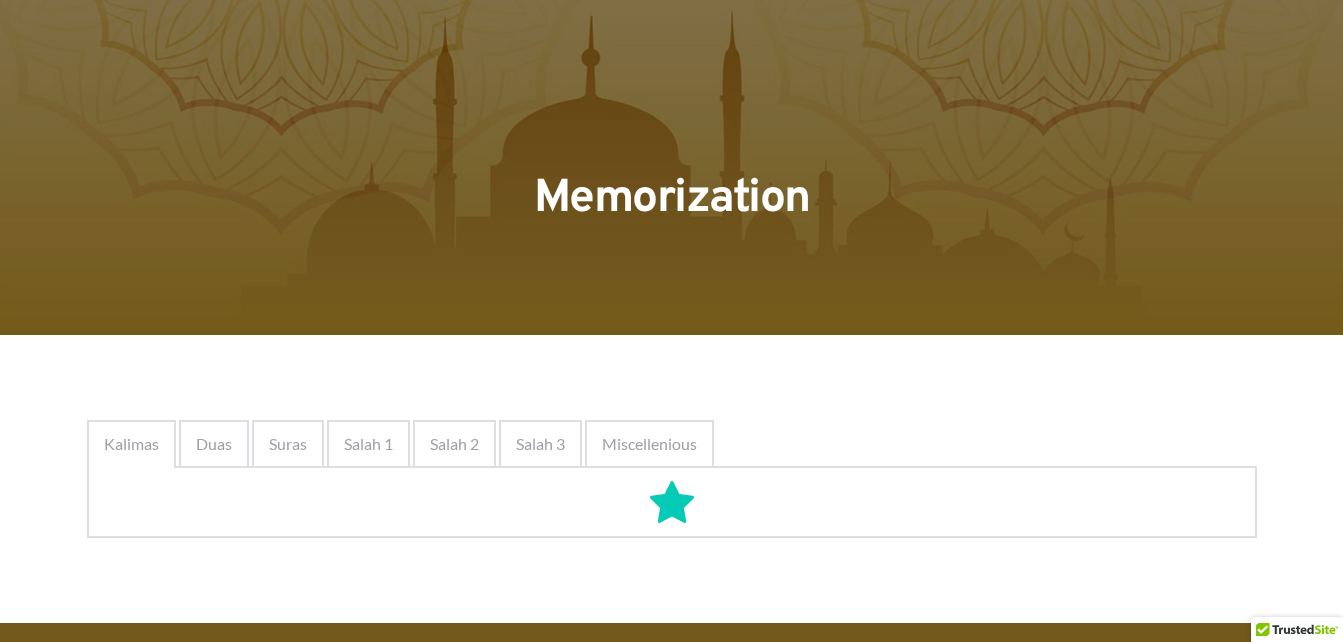 scroll, scrollTop: 54, scrollLeft: 0, axis: vertical 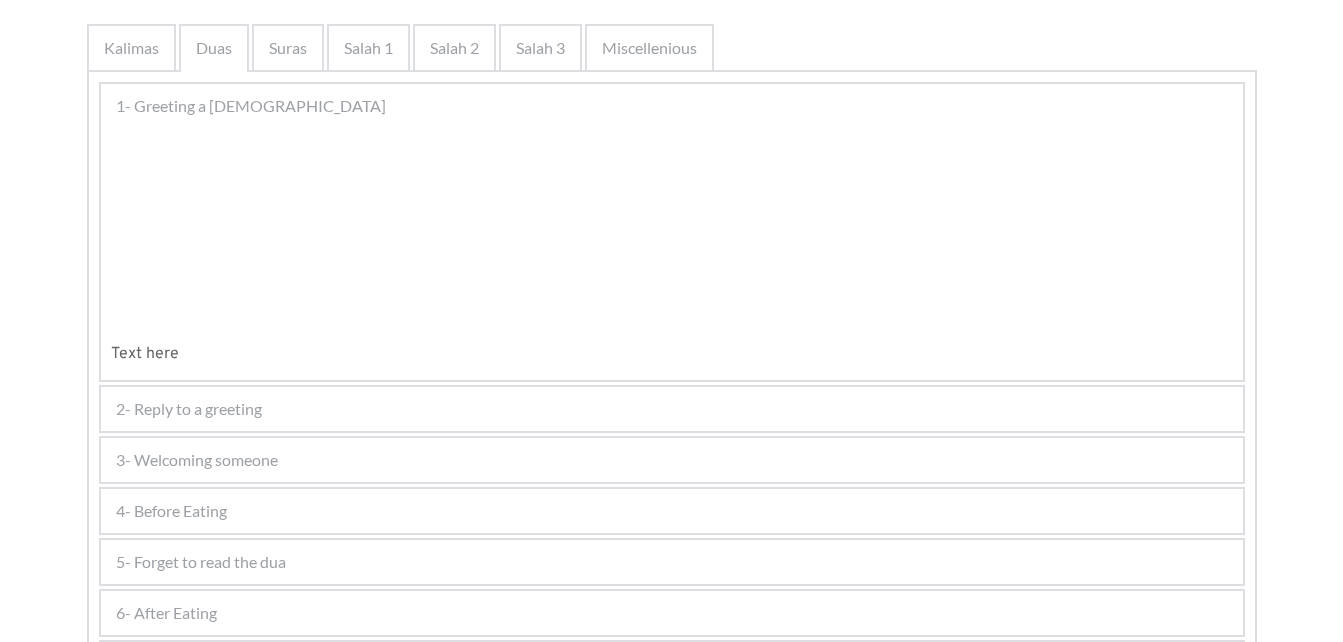 click at bounding box center [290, 227] 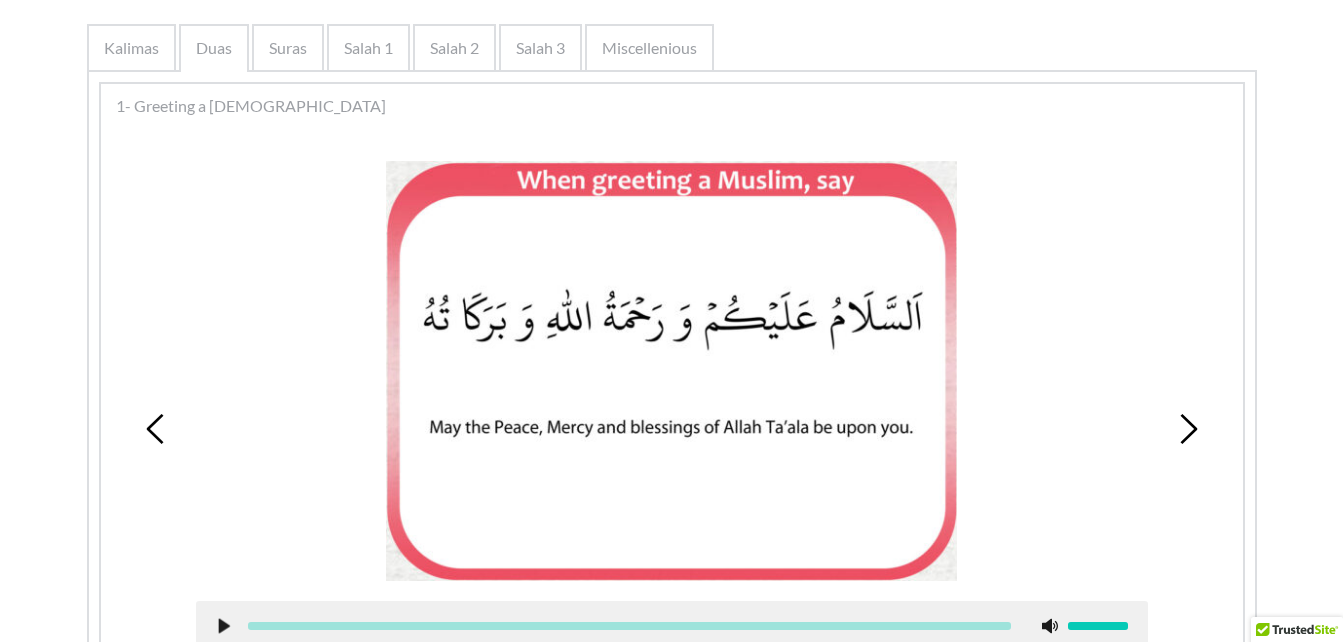 scroll, scrollTop: 3972, scrollLeft: 0, axis: vertical 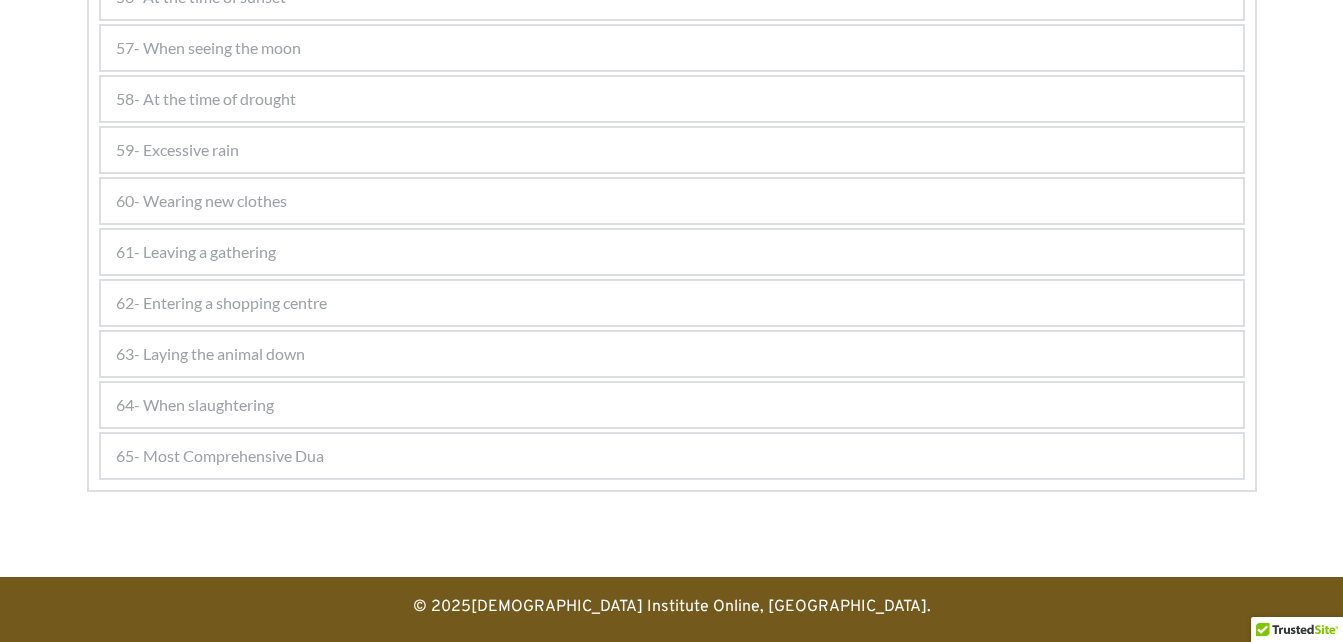 click on "64- When slaughtering" at bounding box center [672, 405] 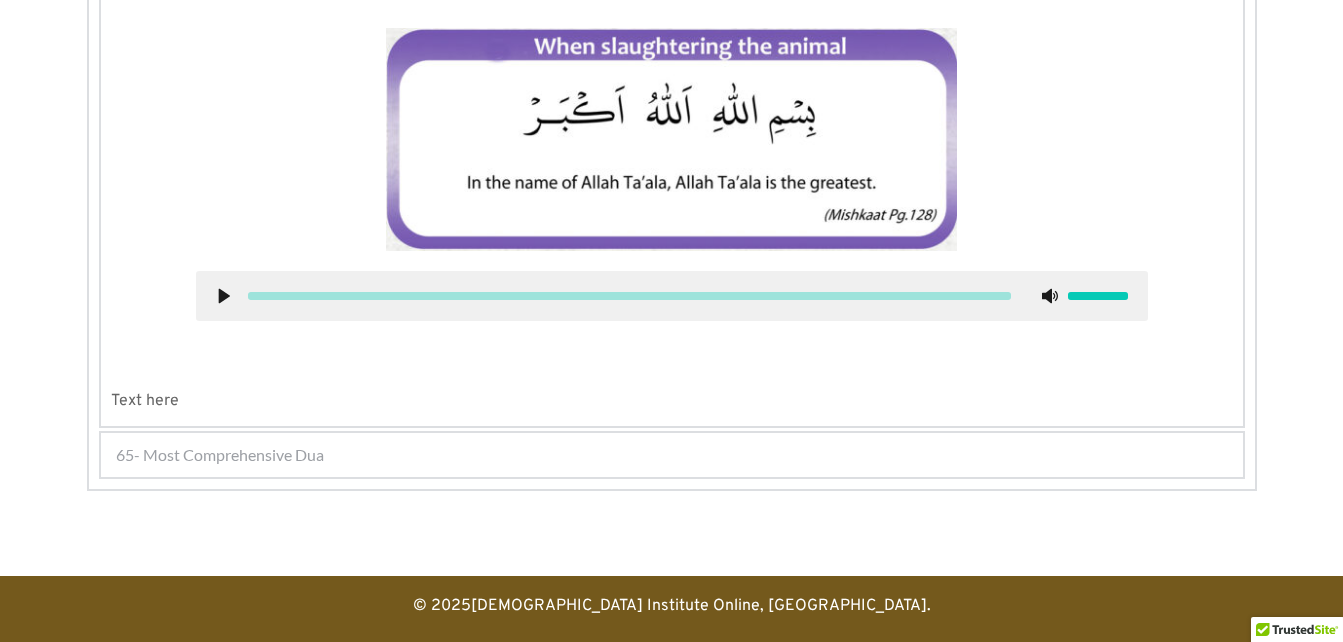 click on "64- When slaughtering" at bounding box center (672, -27) 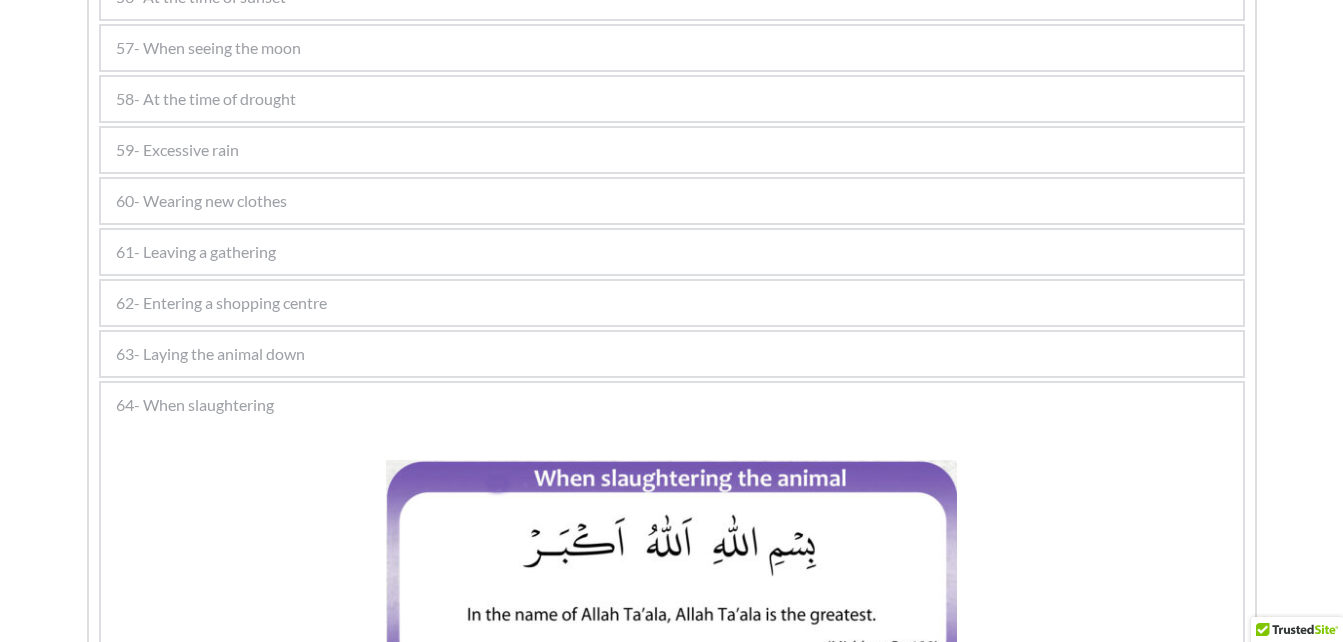 drag, startPoint x: 483, startPoint y: 411, endPoint x: 401, endPoint y: 368, distance: 92.5905 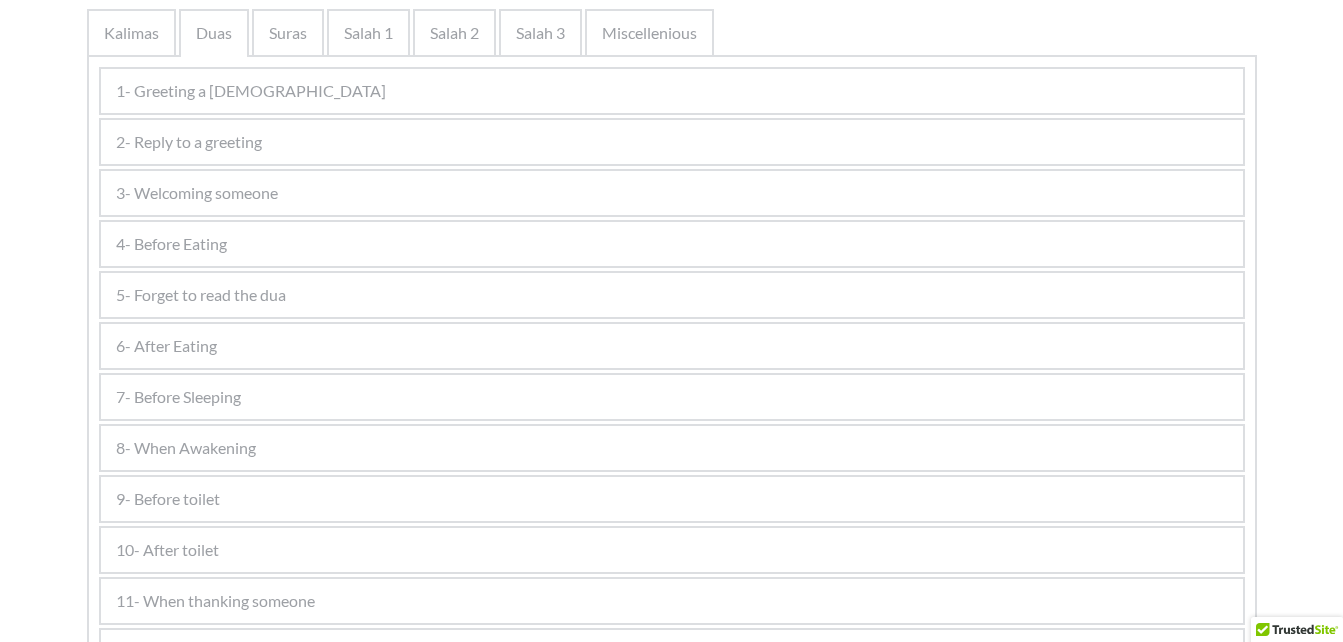 scroll, scrollTop: 420, scrollLeft: 0, axis: vertical 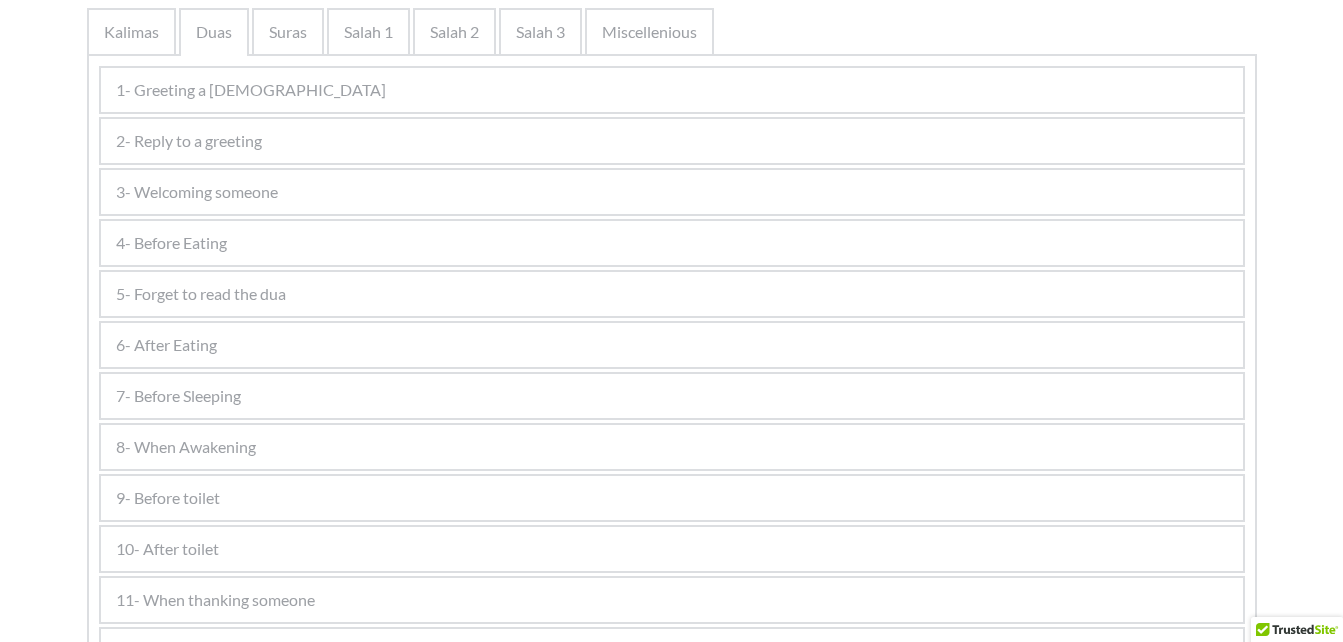 click on "5- Forget to read the dua" at bounding box center [672, 294] 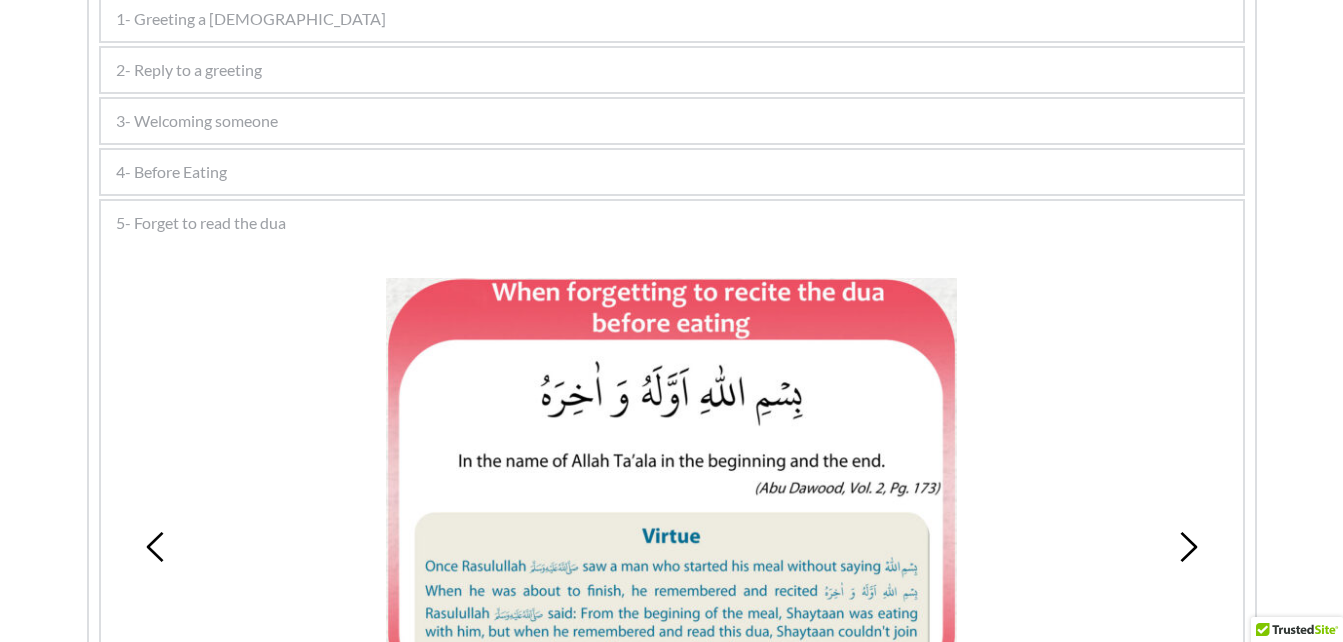 scroll, scrollTop: 459, scrollLeft: 0, axis: vertical 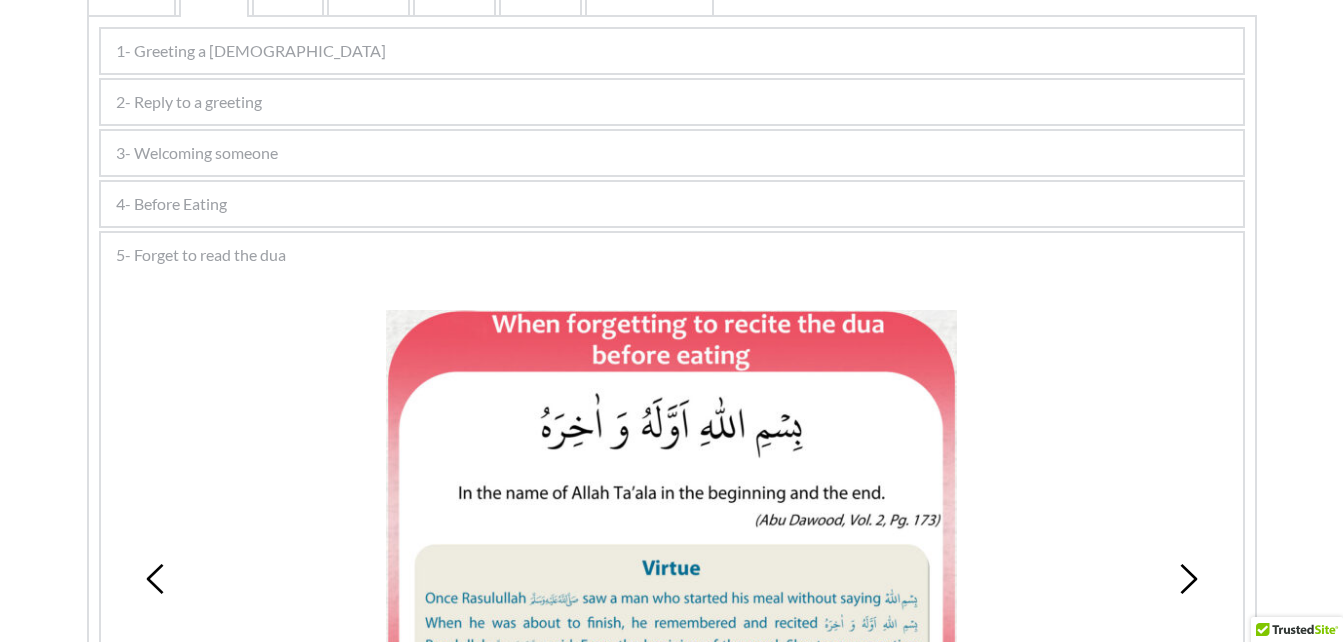 click on "3- Welcoming someone" at bounding box center (197, 153) 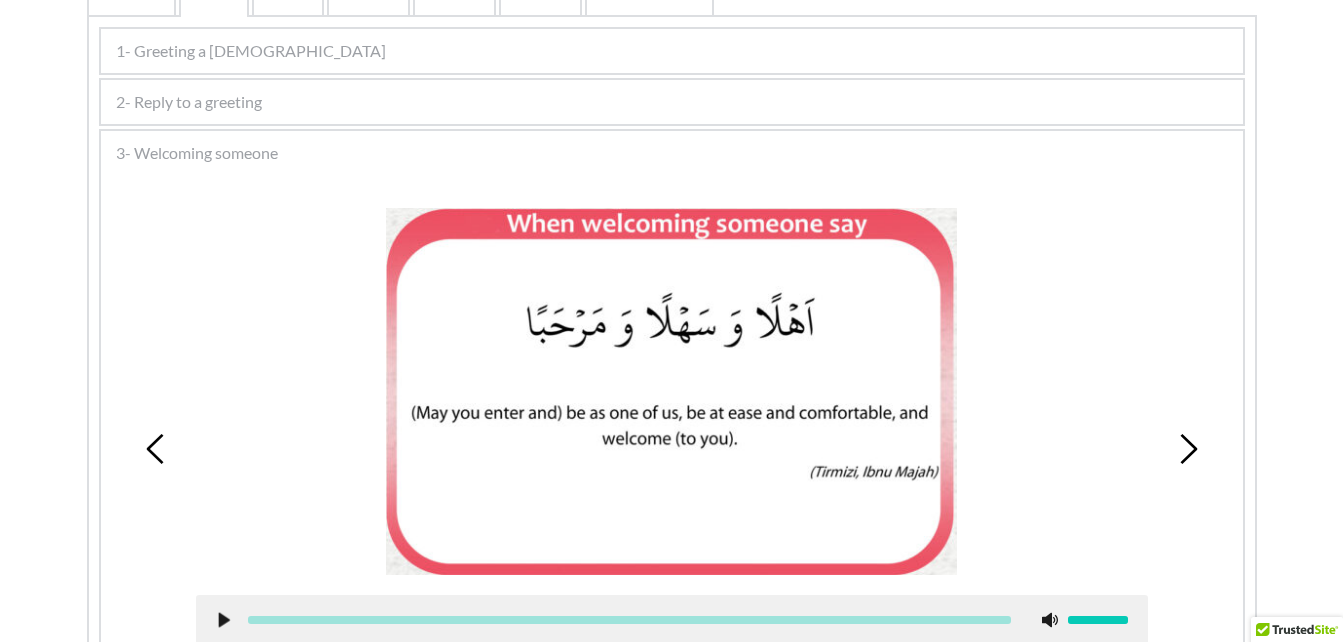 click on "1- Greeting a Muslim" at bounding box center [251, 51] 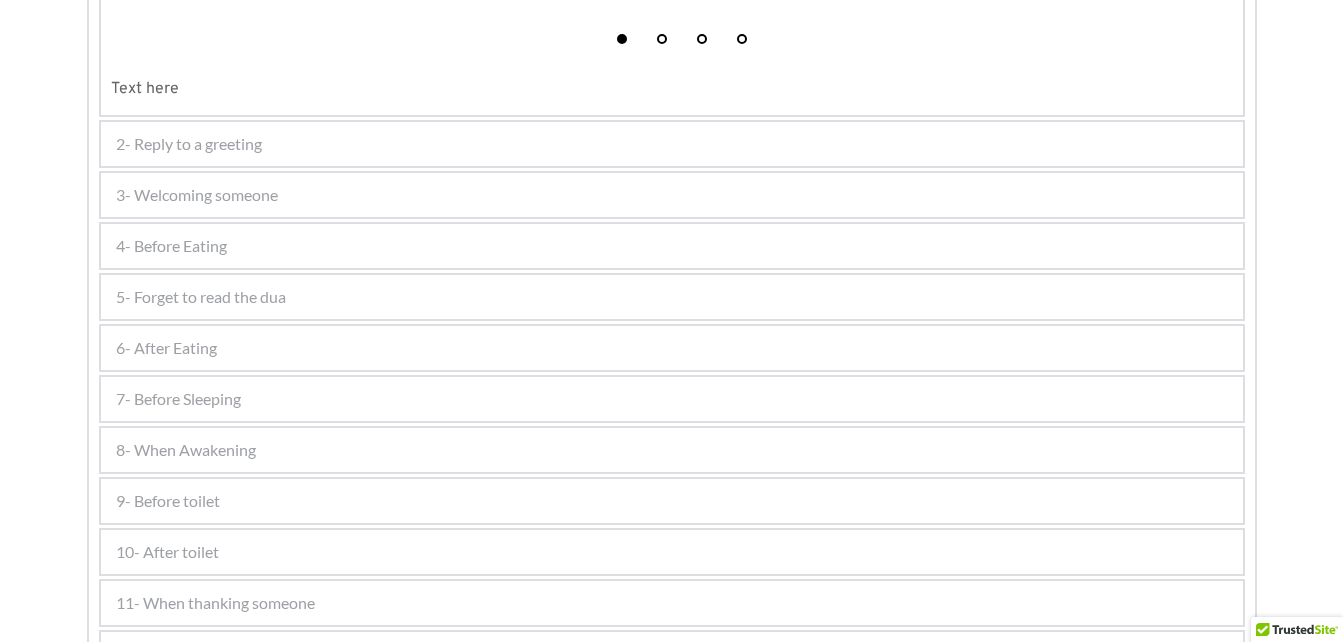 scroll, scrollTop: 1073, scrollLeft: 0, axis: vertical 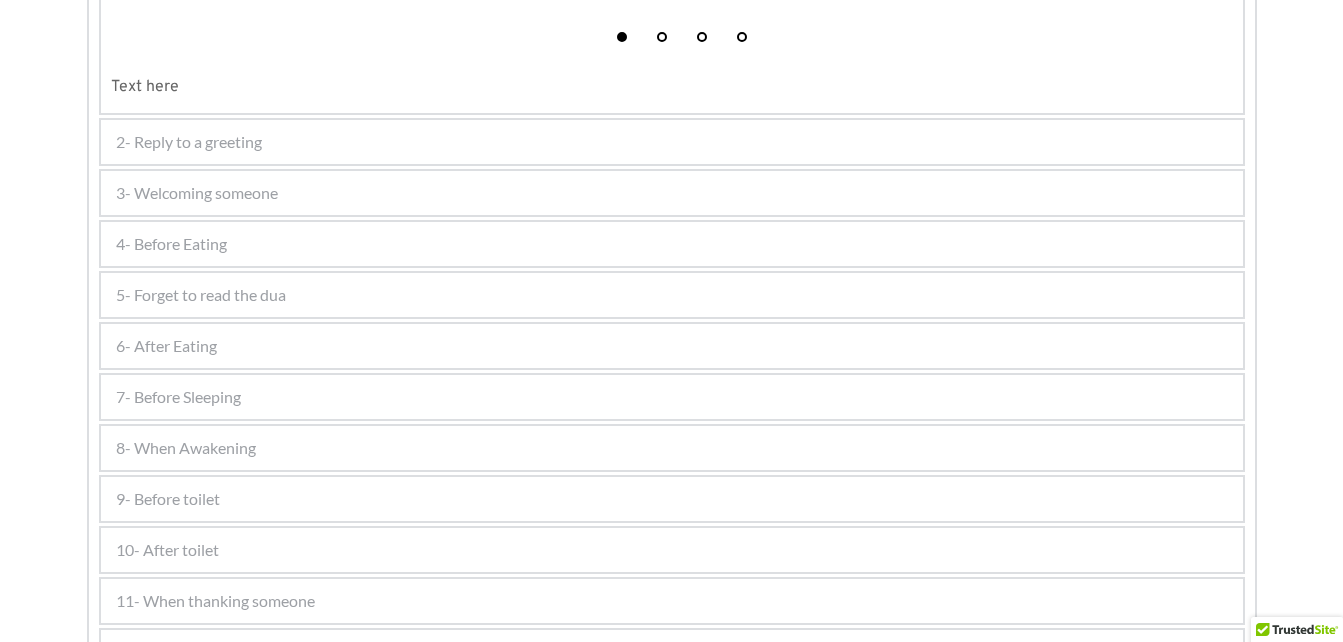 click on "4- Before Eating" at bounding box center [672, 244] 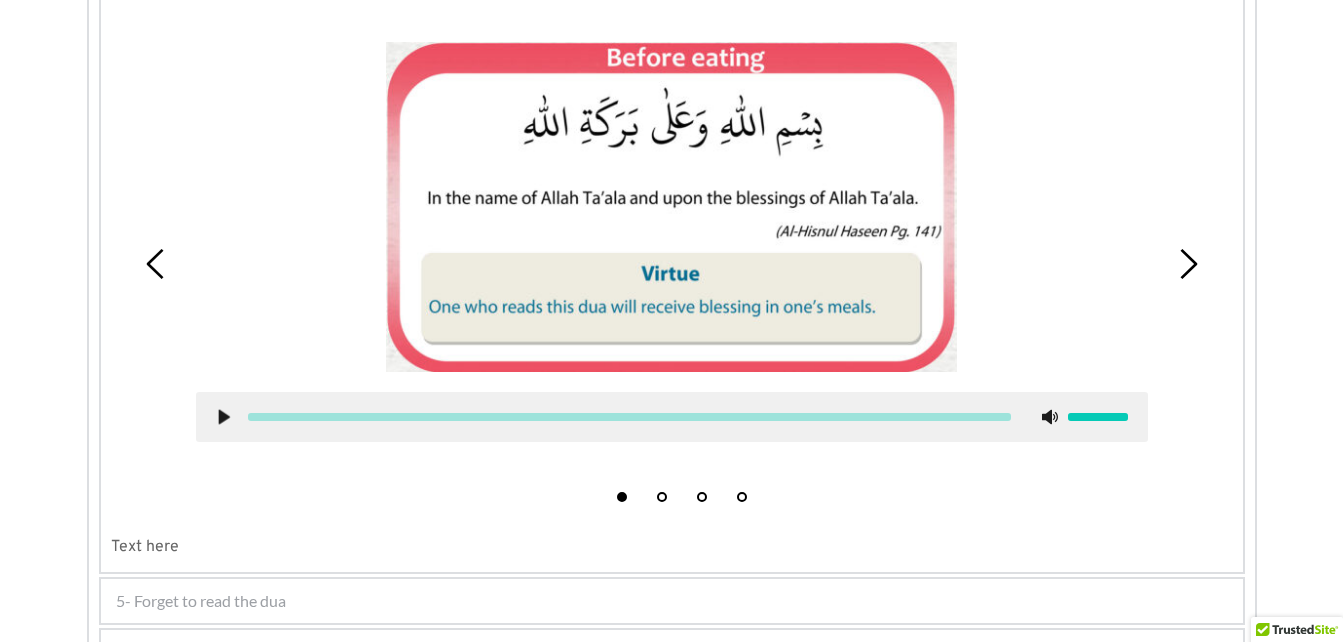 scroll, scrollTop: 639, scrollLeft: 0, axis: vertical 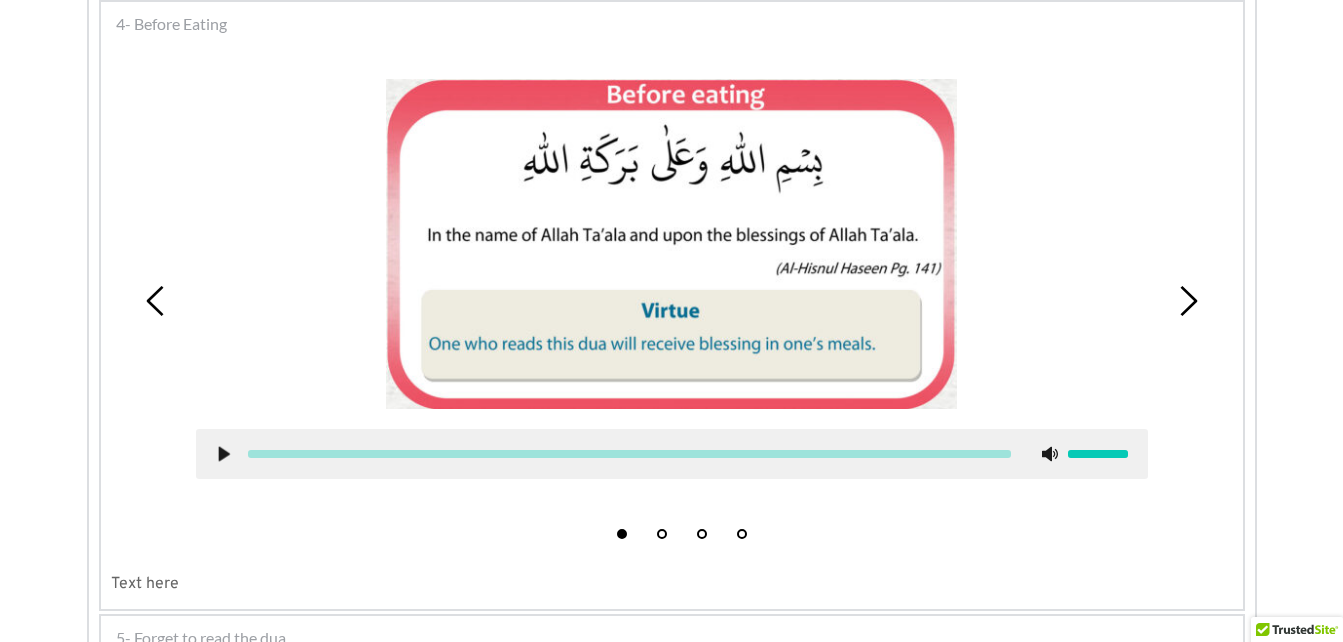 click 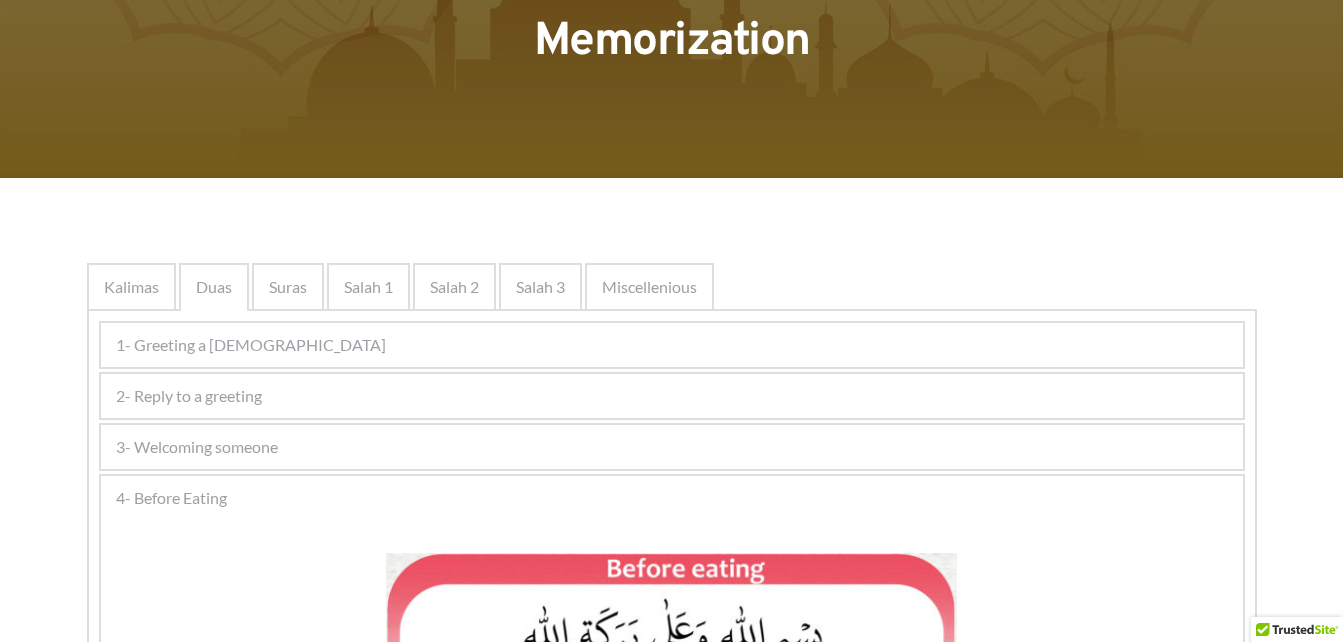 scroll, scrollTop: 179, scrollLeft: 0, axis: vertical 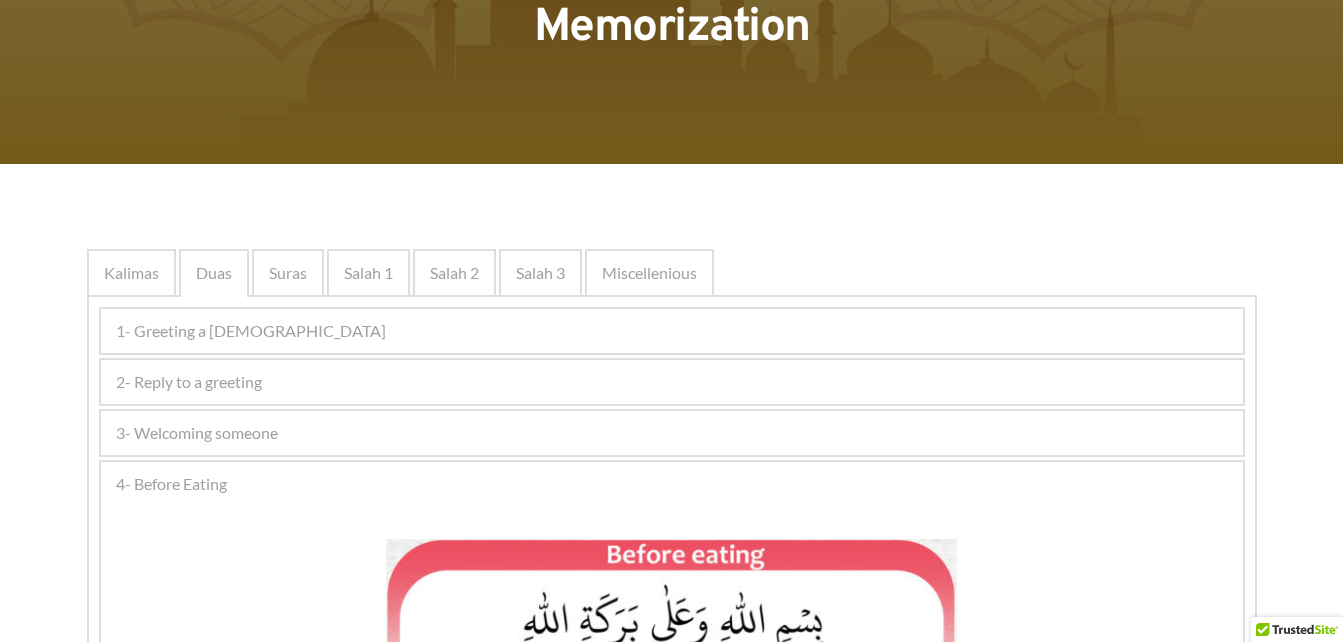 click on "Kalimas" at bounding box center [131, 273] 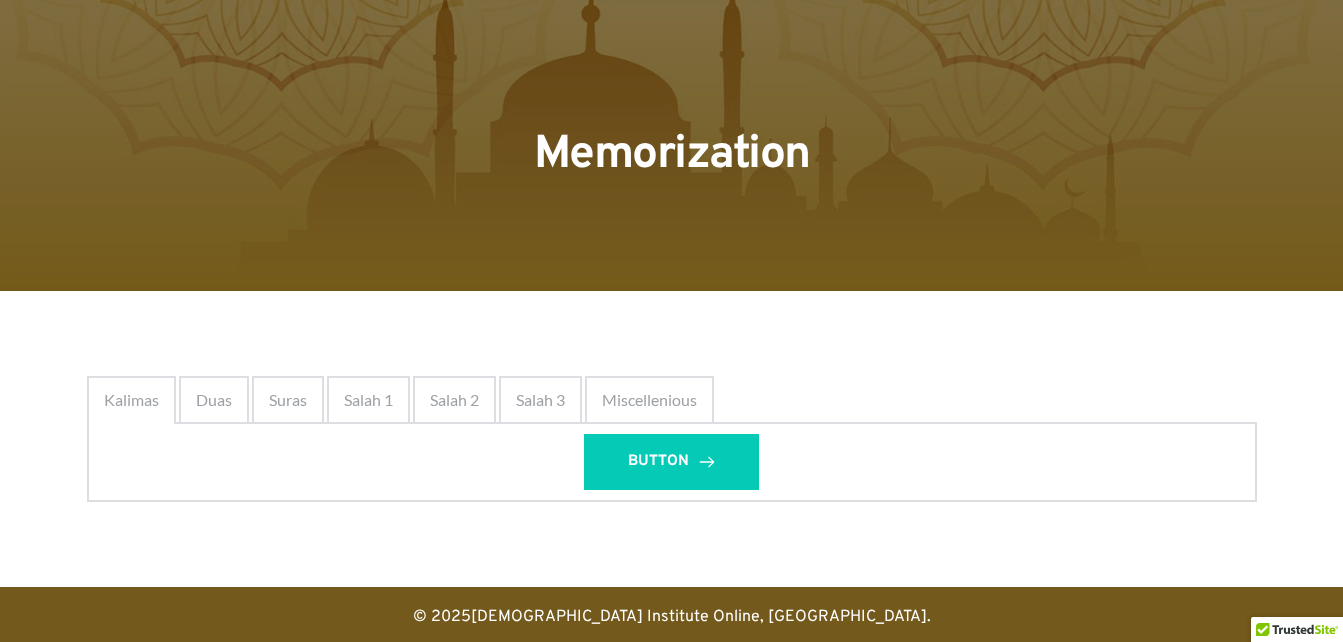 scroll, scrollTop: 62, scrollLeft: 0, axis: vertical 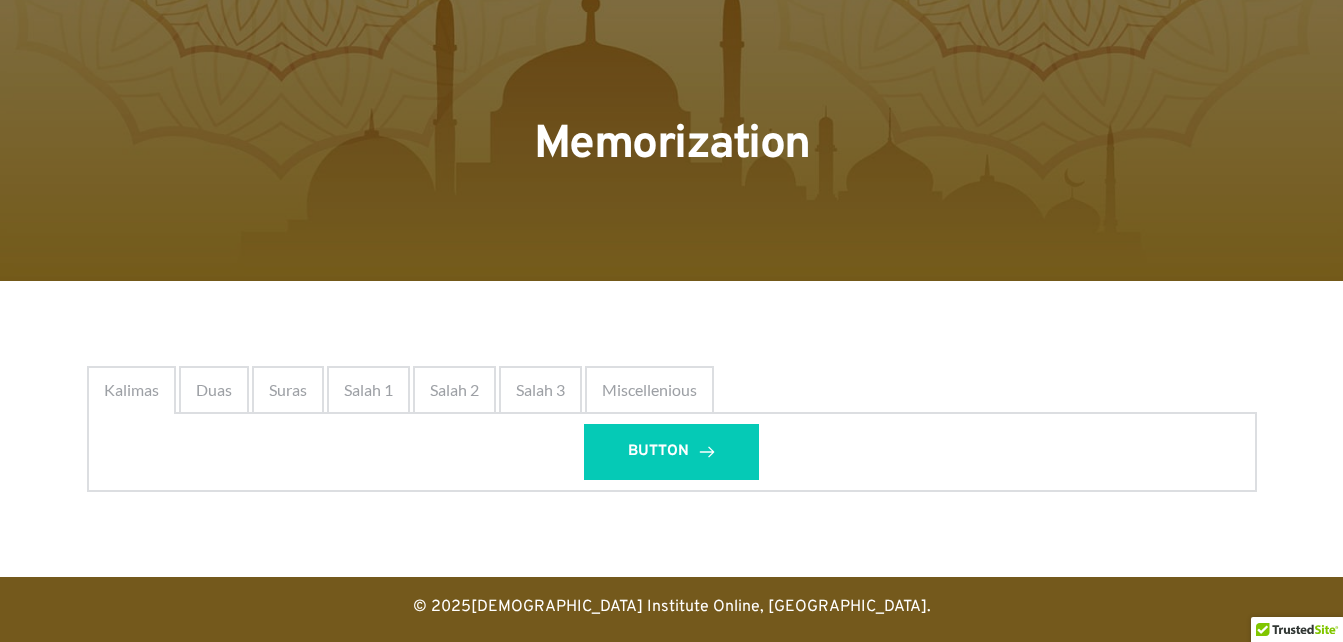 click on "Kalimas" at bounding box center (131, 390) 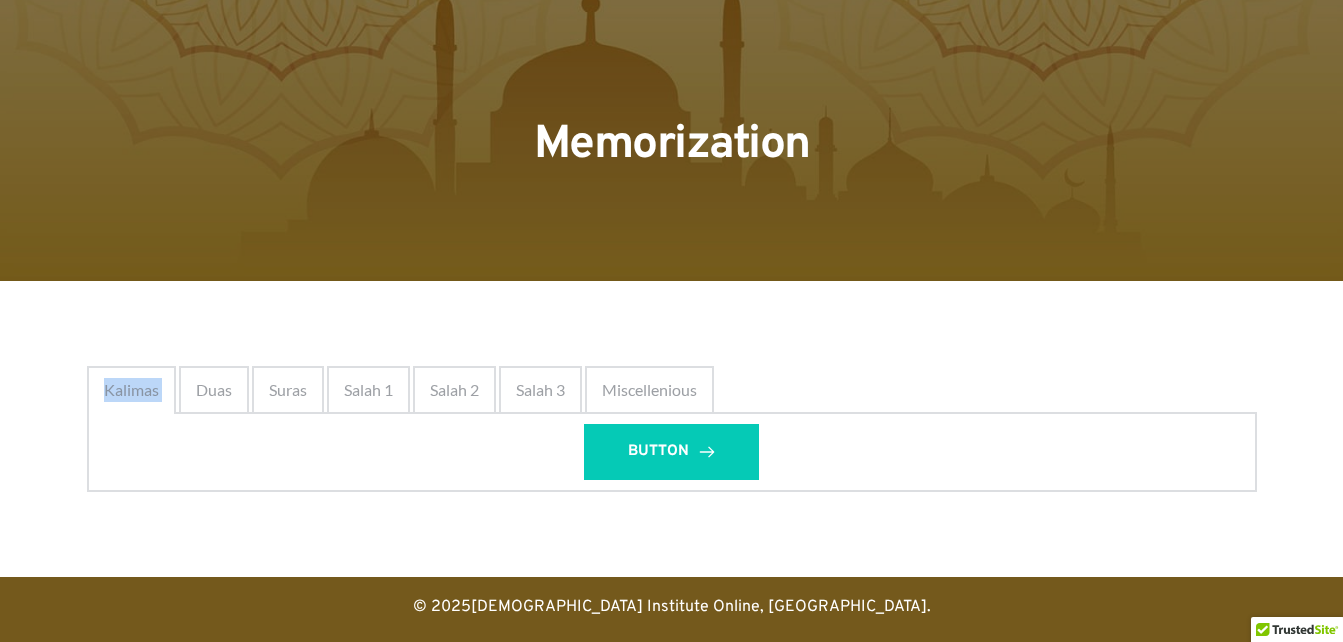 click on "Kalimas" at bounding box center (131, 390) 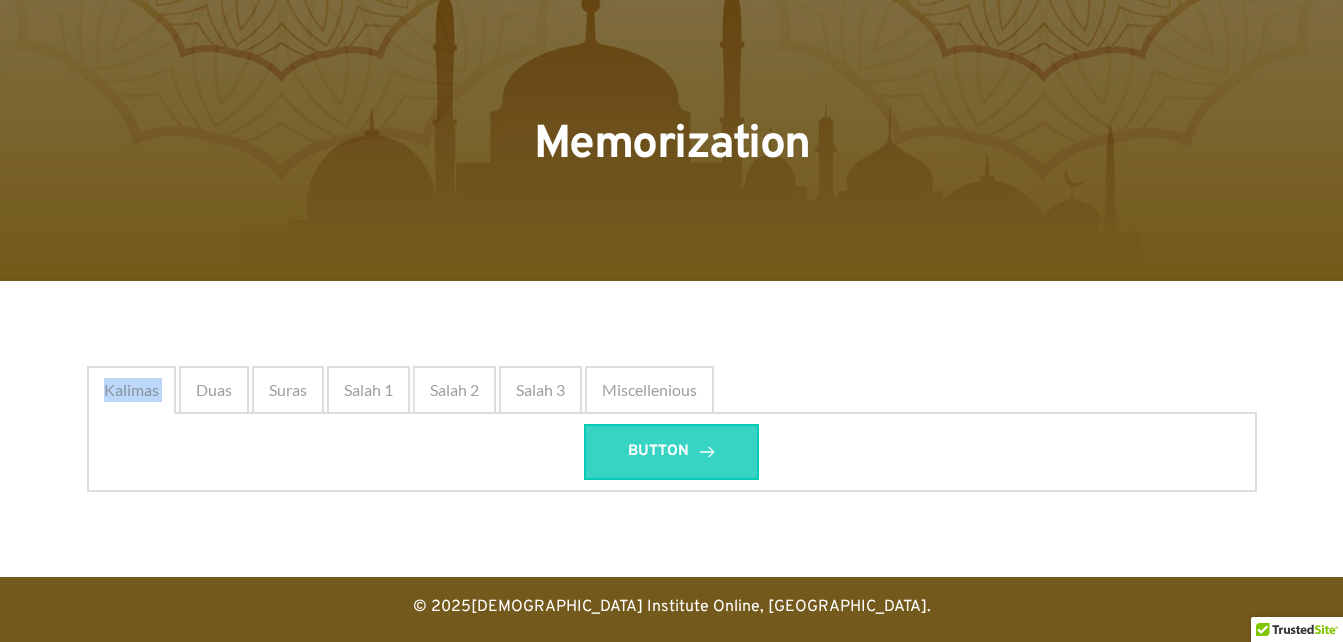 click on "BUTTON" at bounding box center [671, 452] 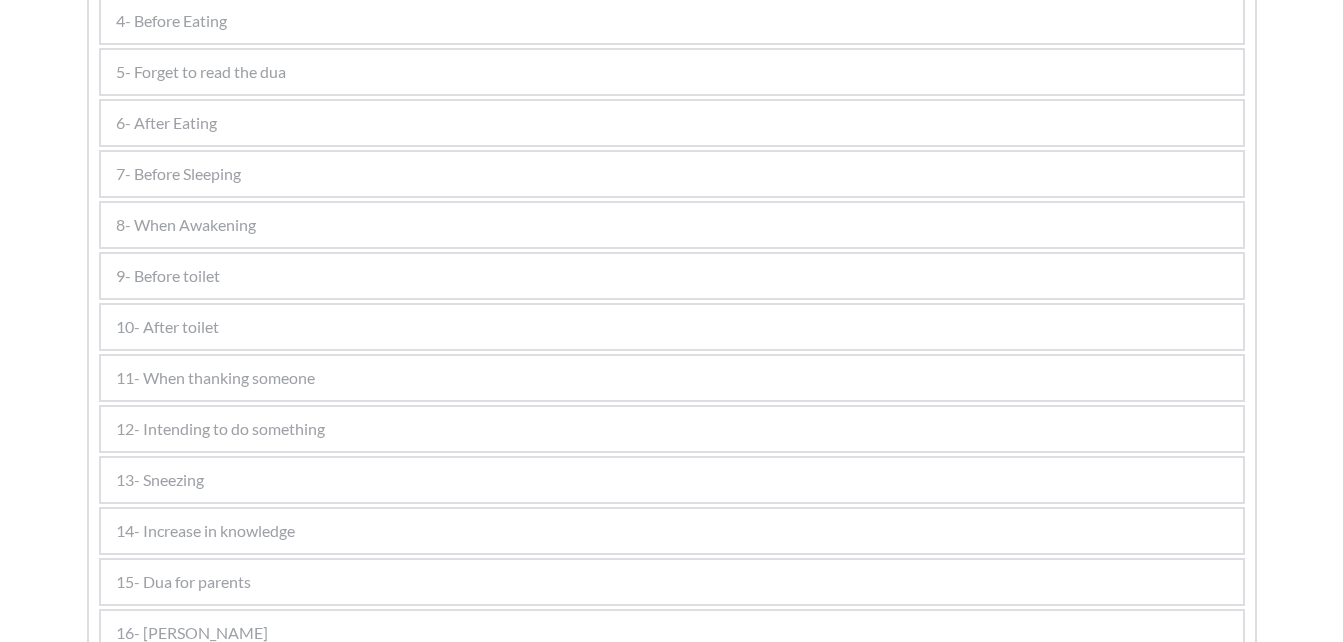 scroll, scrollTop: 464, scrollLeft: 0, axis: vertical 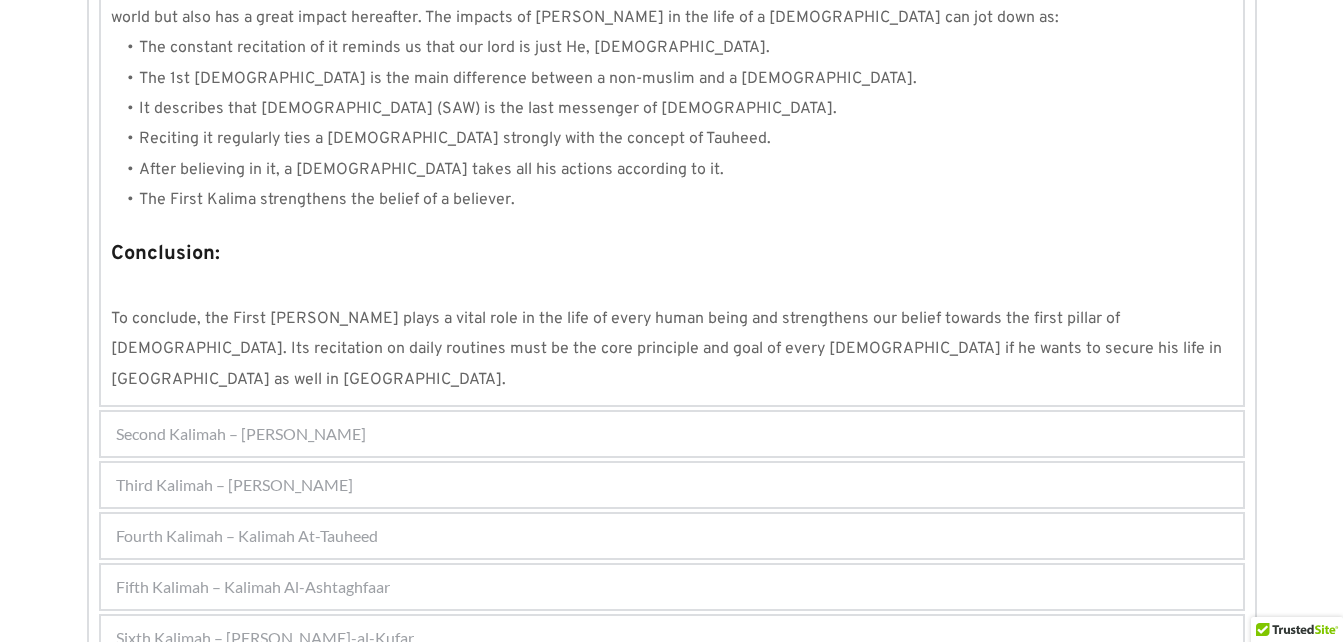 click on "Second Kalimah – [PERSON_NAME]" at bounding box center [241, 434] 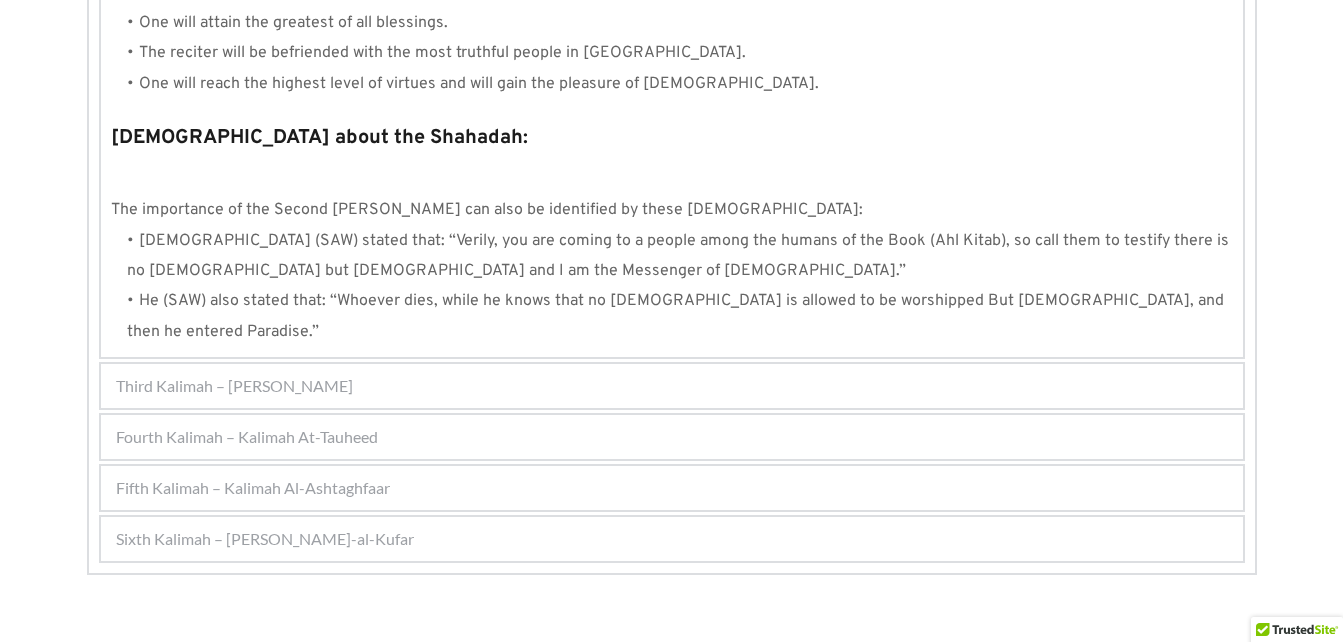 scroll, scrollTop: 2200, scrollLeft: 0, axis: vertical 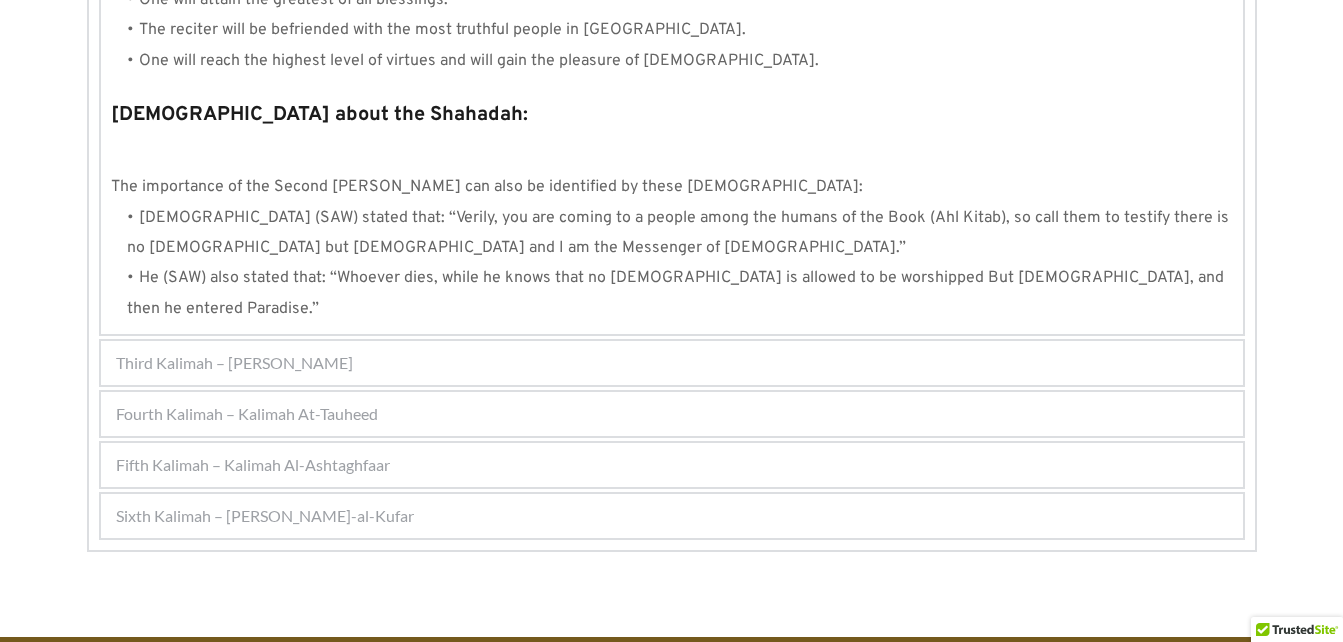 click on "Third Kalimah – [PERSON_NAME]" at bounding box center [234, 363] 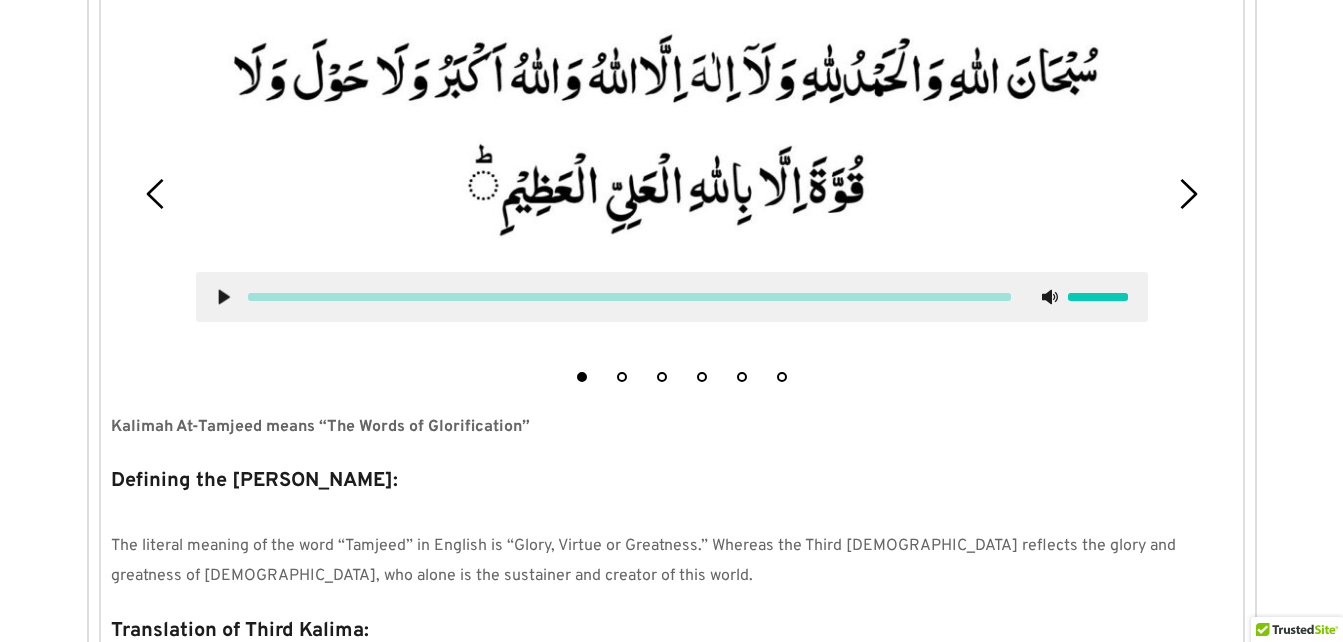 scroll, scrollTop: 588, scrollLeft: 0, axis: vertical 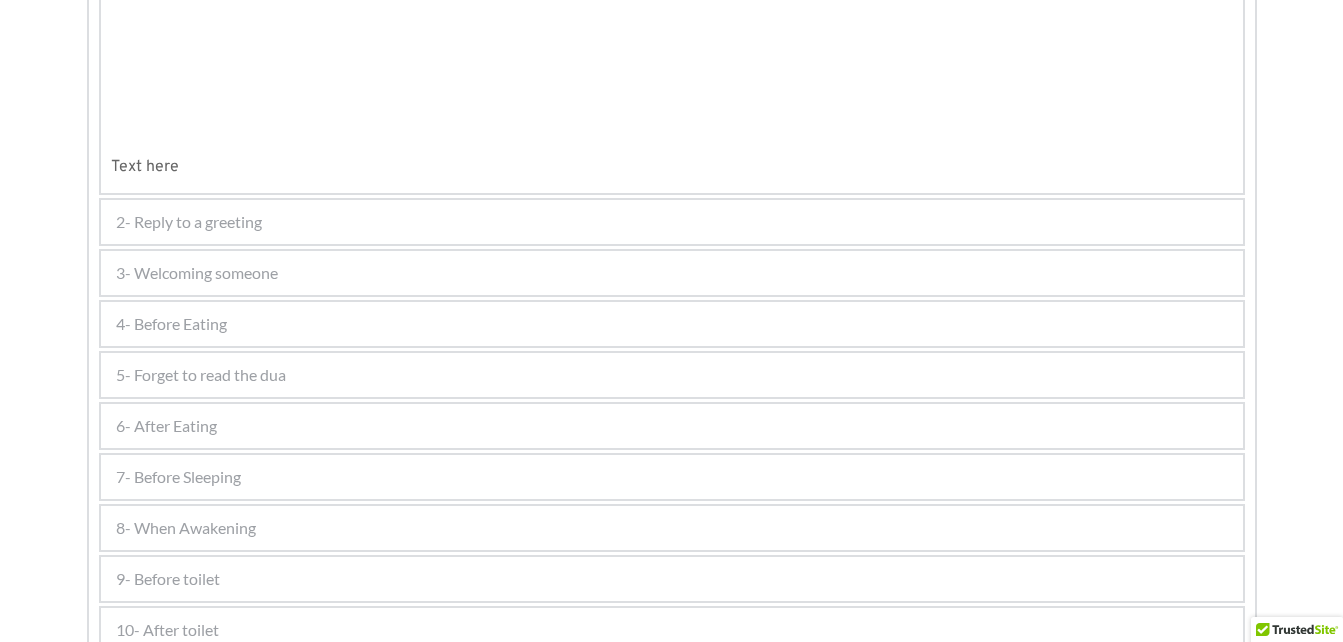 click at bounding box center [290, 5] 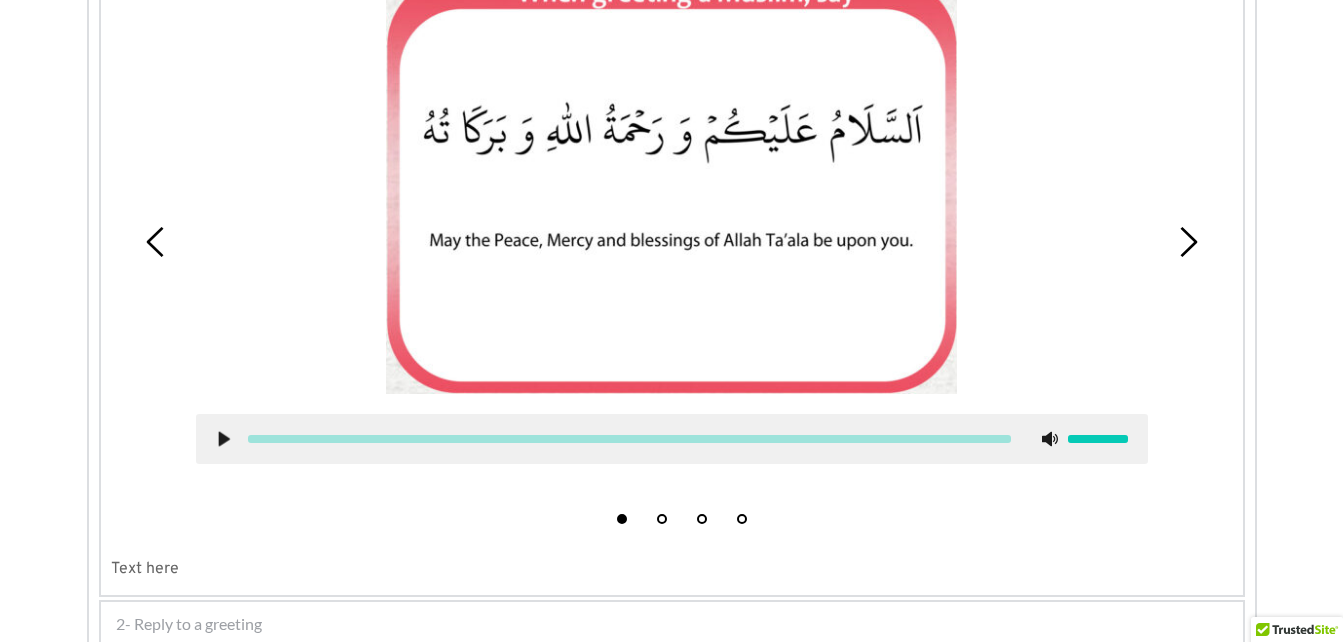 click at bounding box center [672, 184] 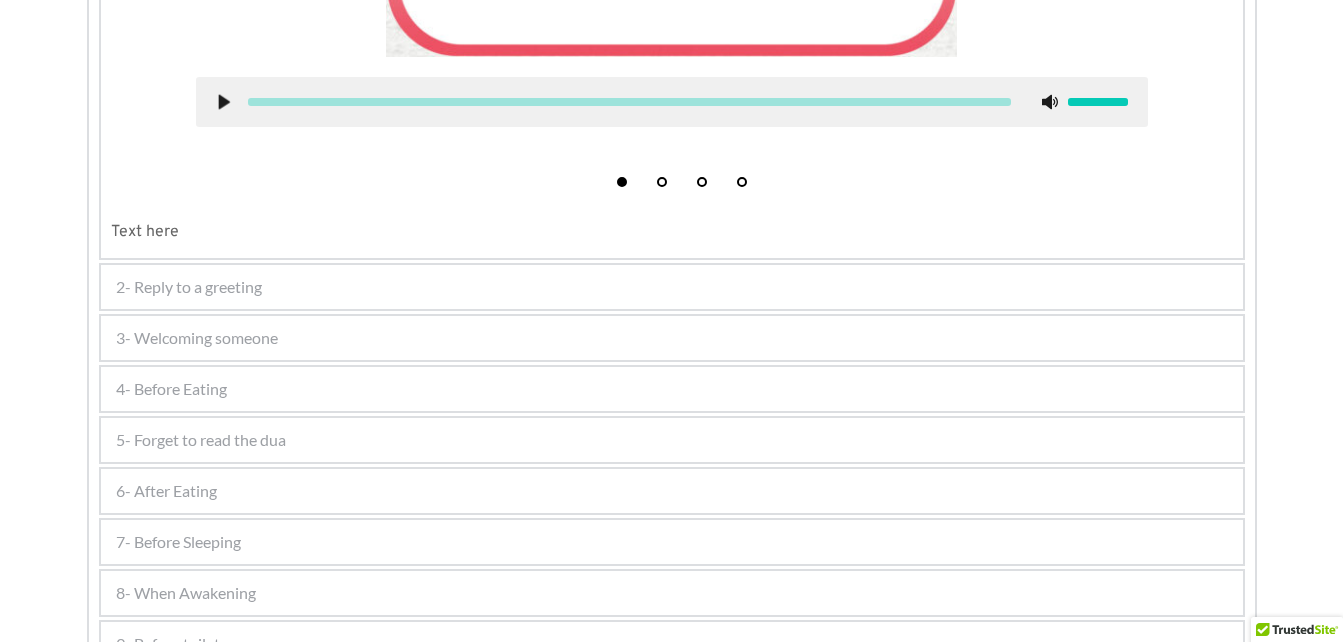 scroll, scrollTop: 933, scrollLeft: 0, axis: vertical 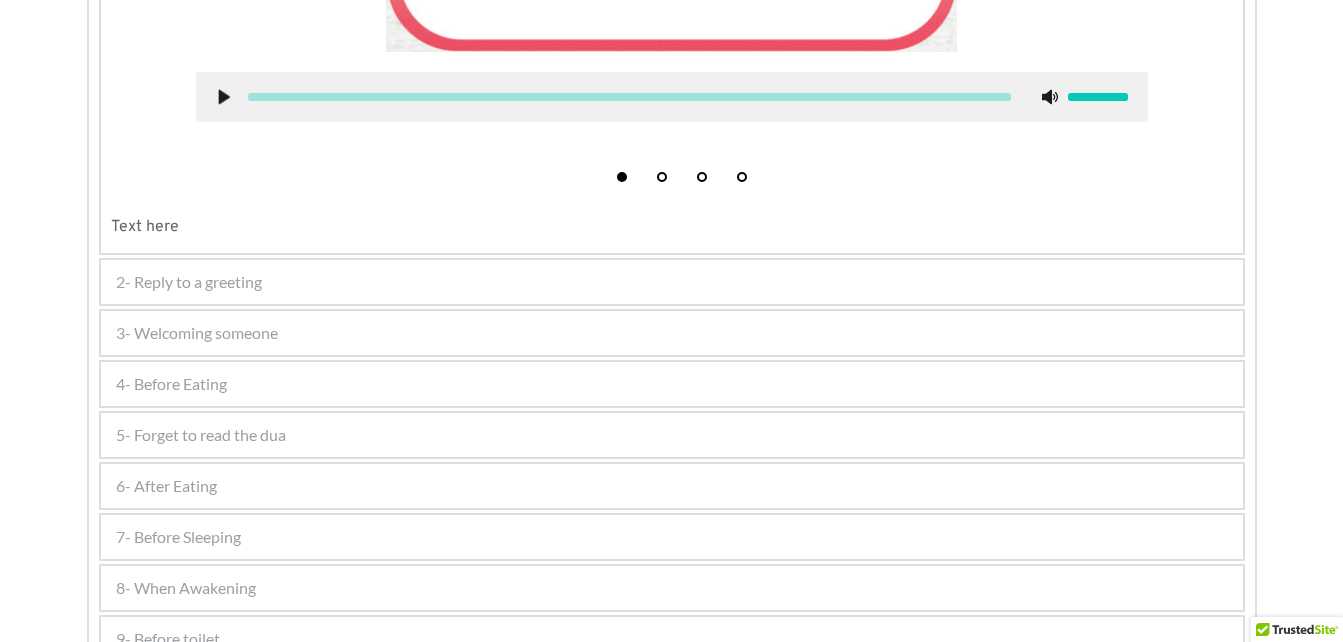 click on "2- Reply to a greeting" at bounding box center (189, 282) 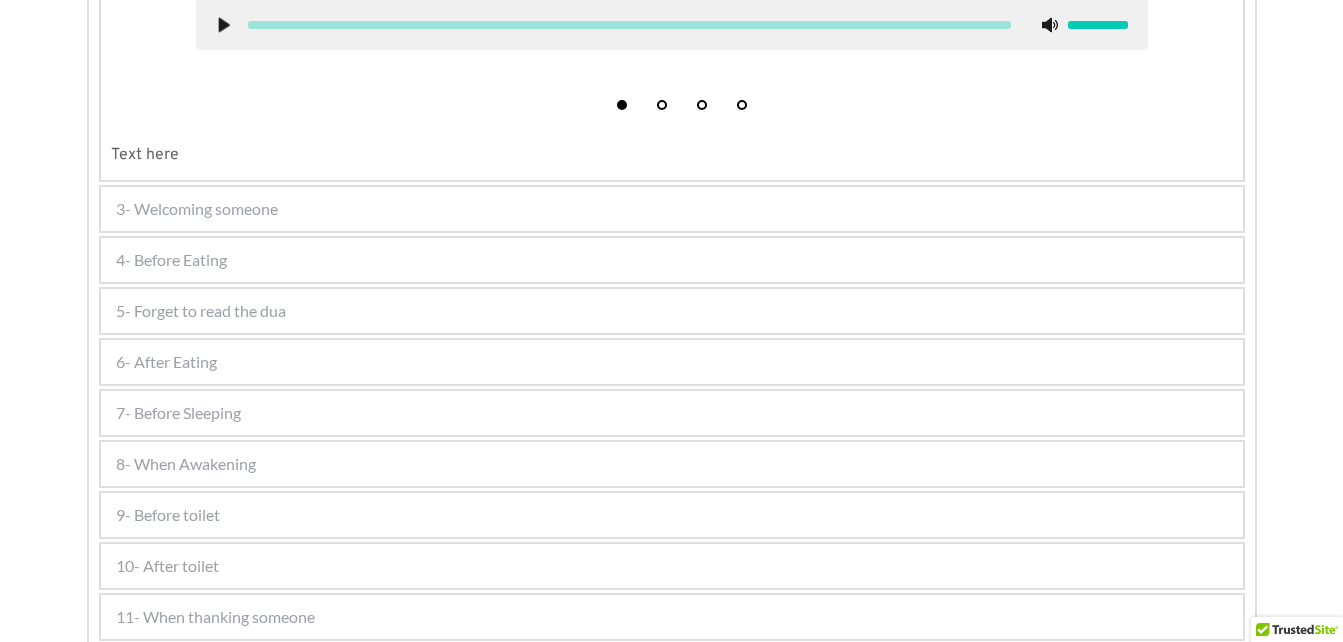 scroll, scrollTop: 1074, scrollLeft: 0, axis: vertical 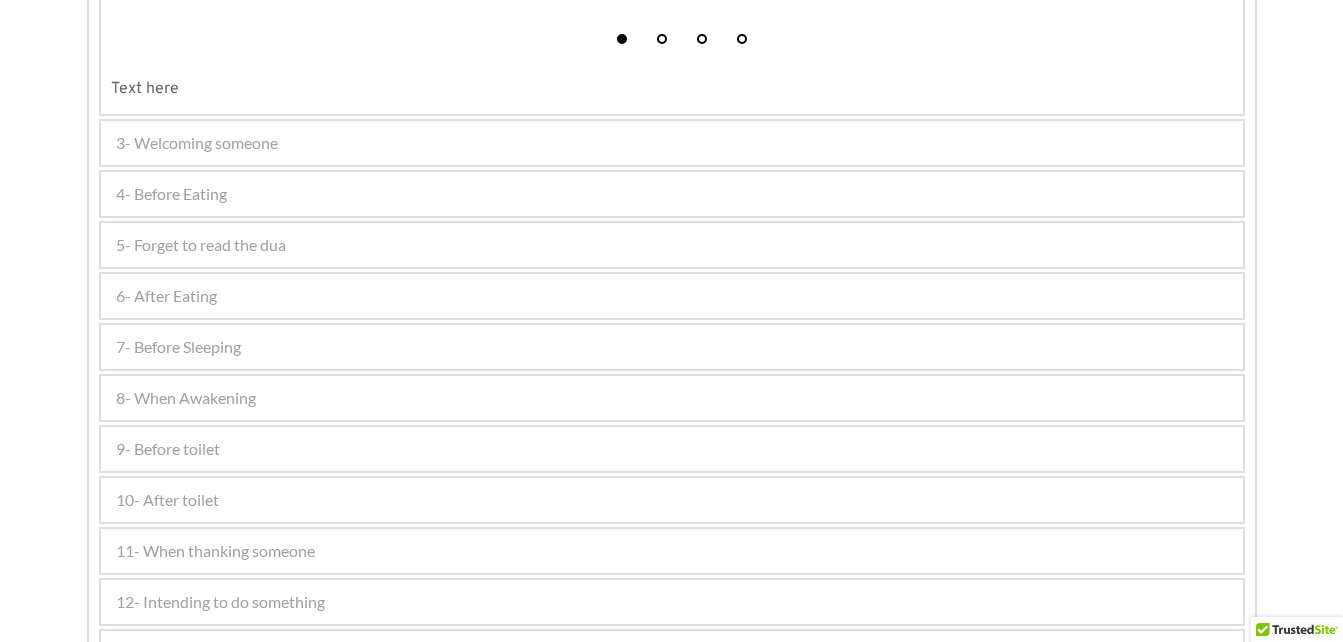 click on "4- Before Eating" at bounding box center [171, 194] 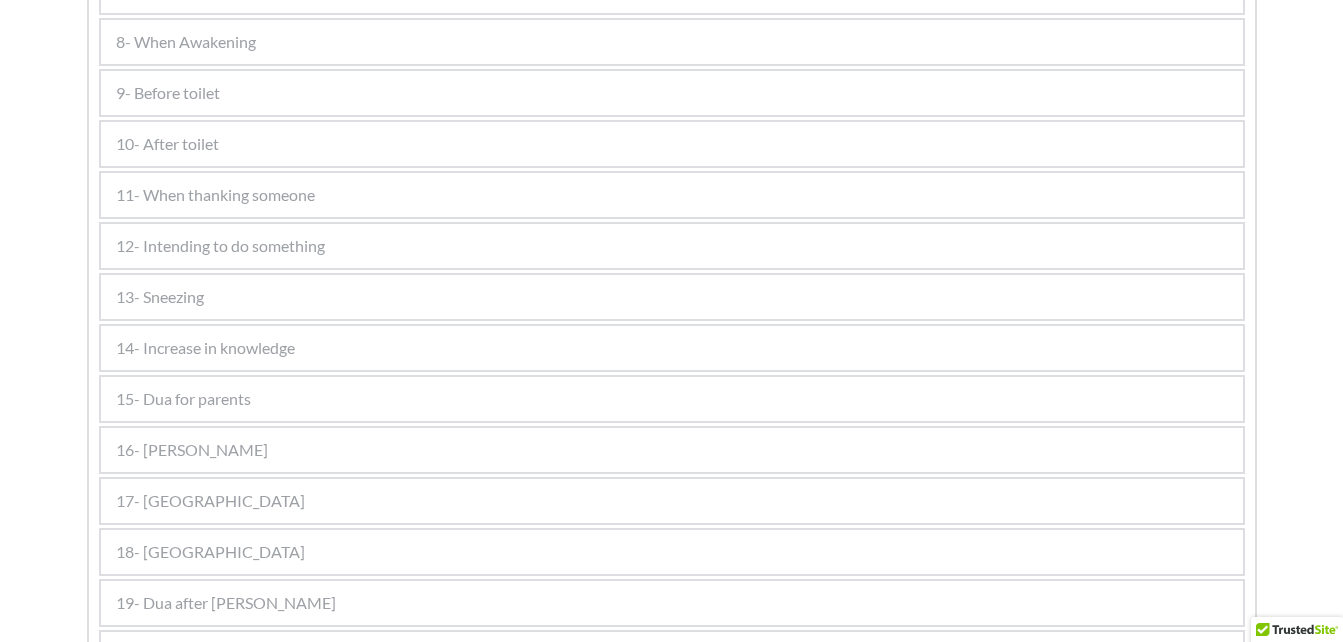 scroll, scrollTop: 1386, scrollLeft: 0, axis: vertical 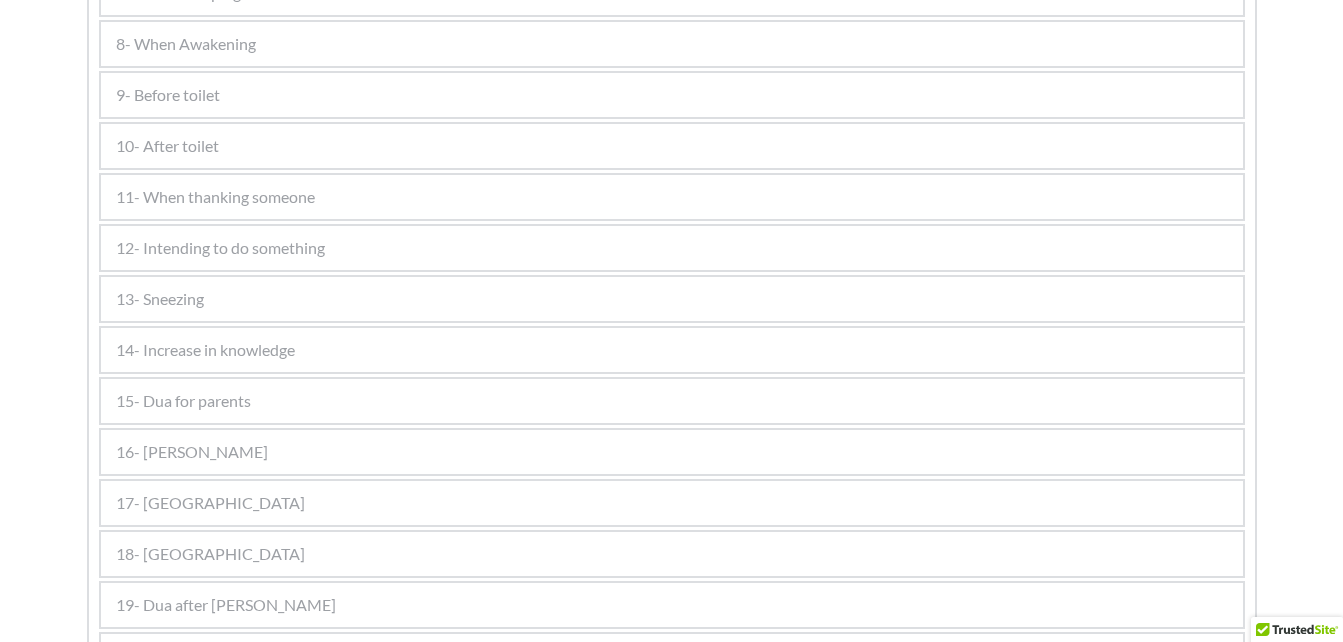 click on "9- Before toilet" at bounding box center (168, 95) 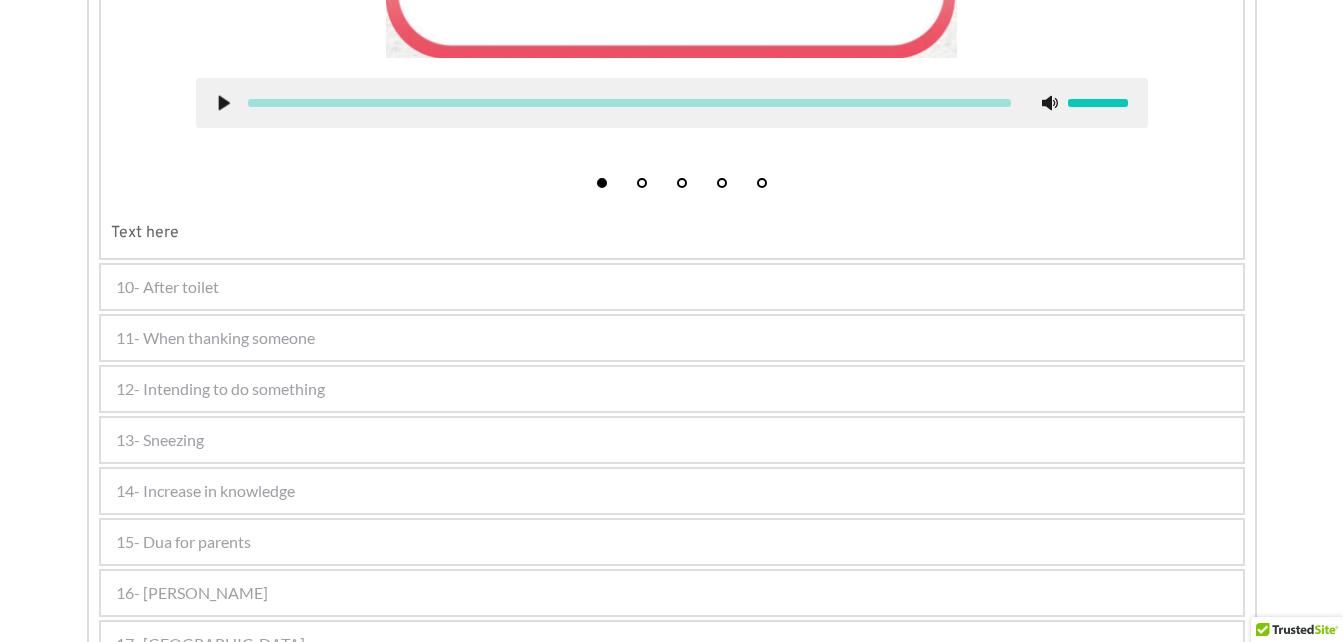 scroll, scrollTop: 1282, scrollLeft: 0, axis: vertical 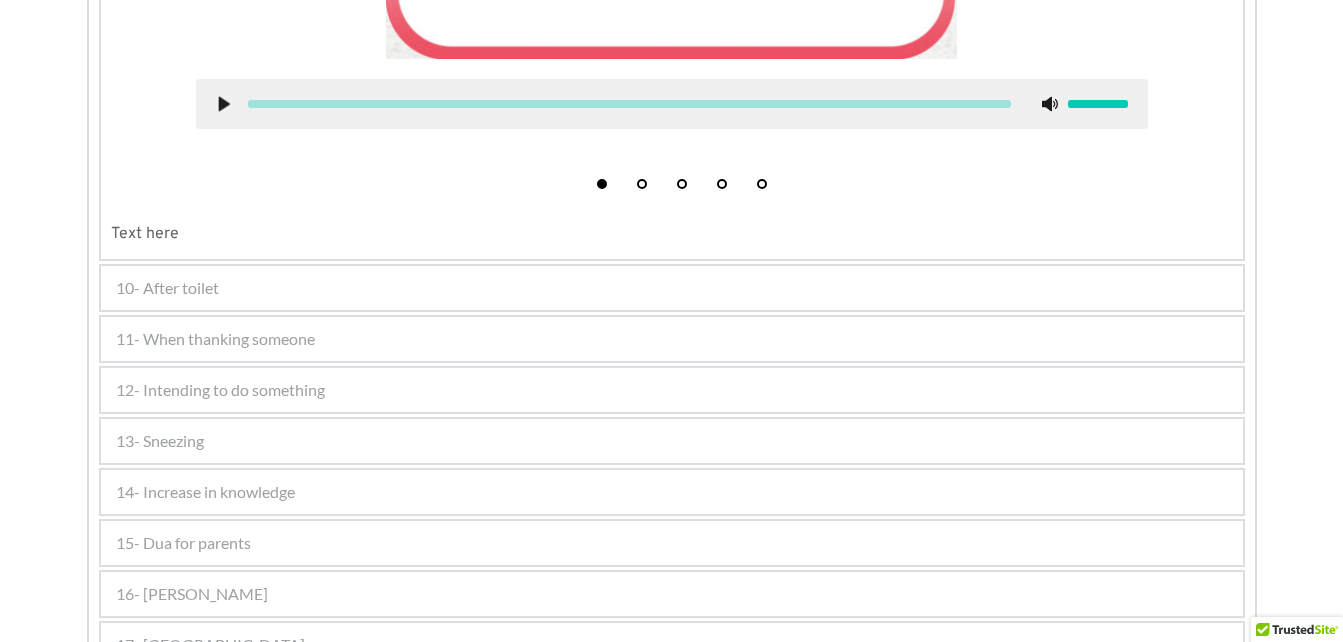click on "10- After toilet" at bounding box center (167, 288) 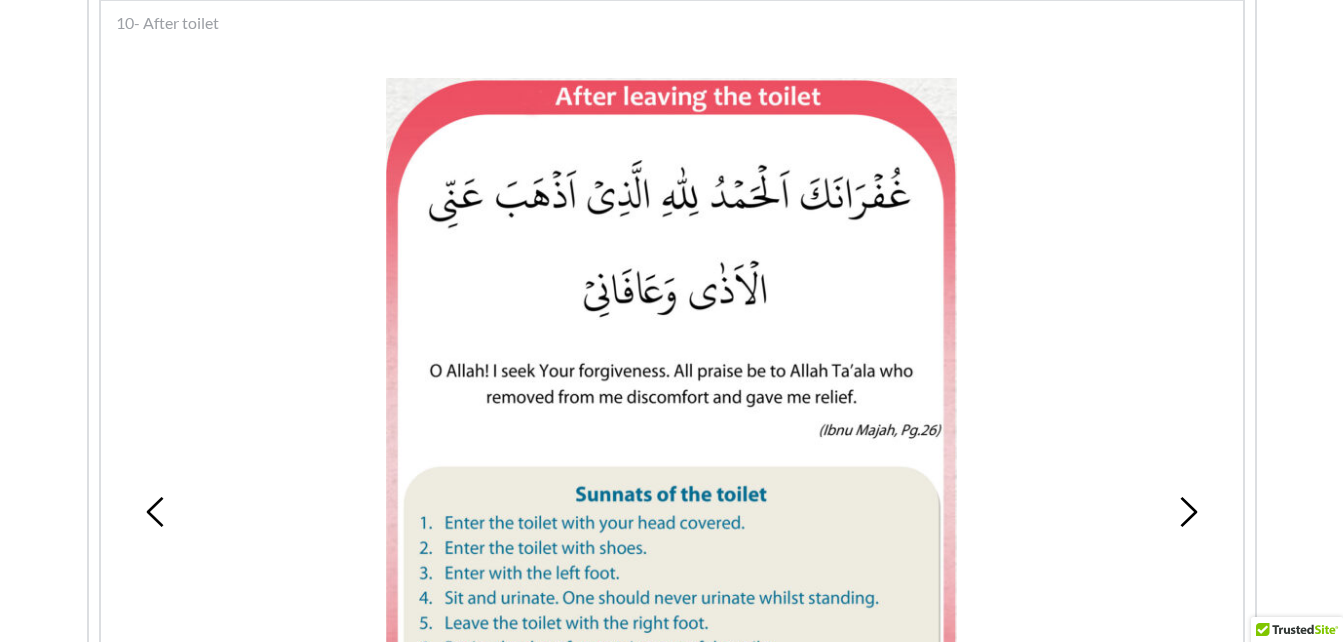 scroll, scrollTop: 945, scrollLeft: 0, axis: vertical 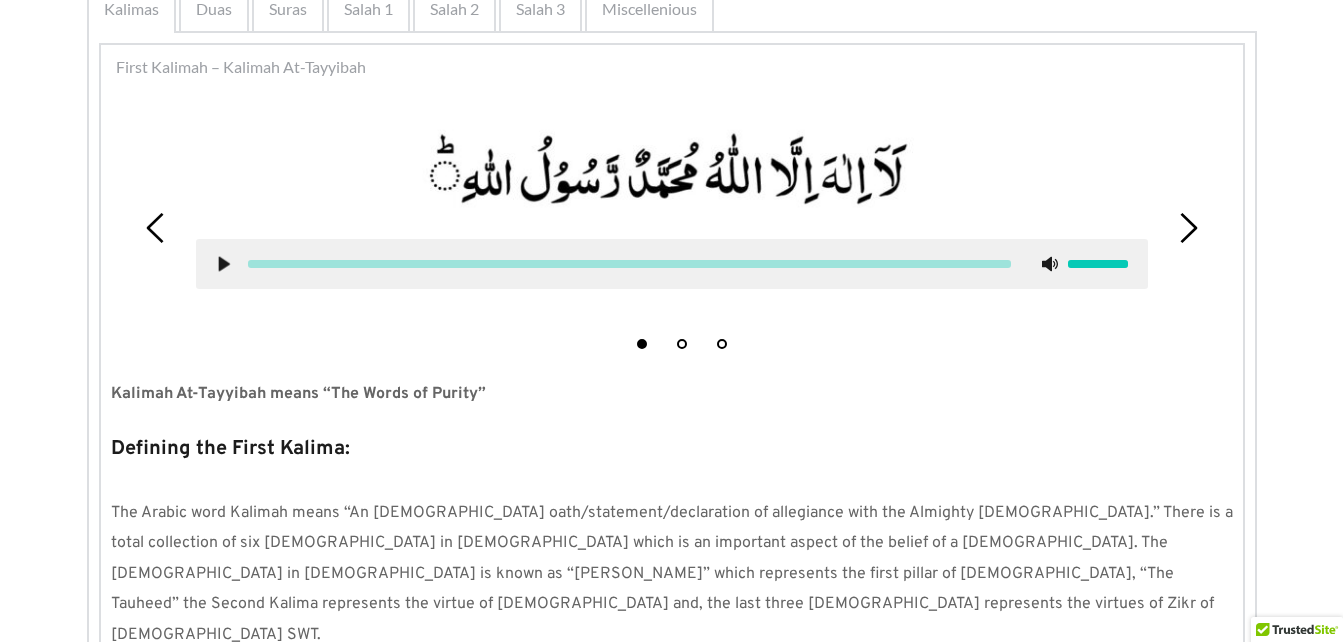 click 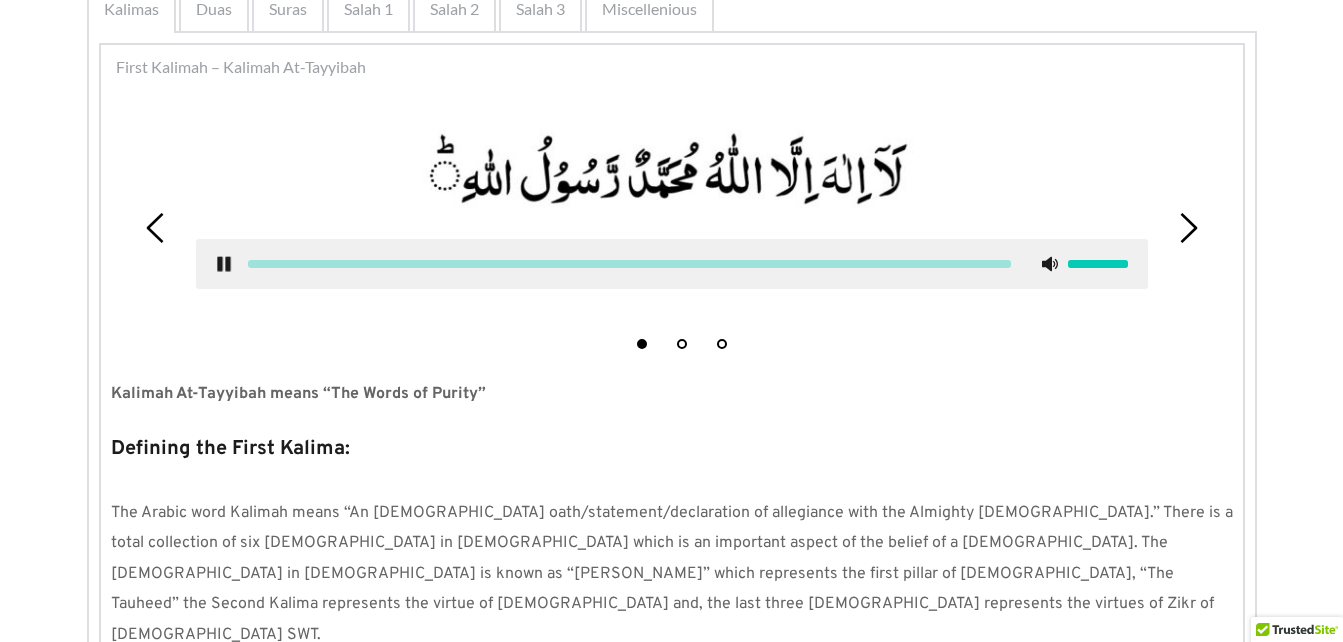 click 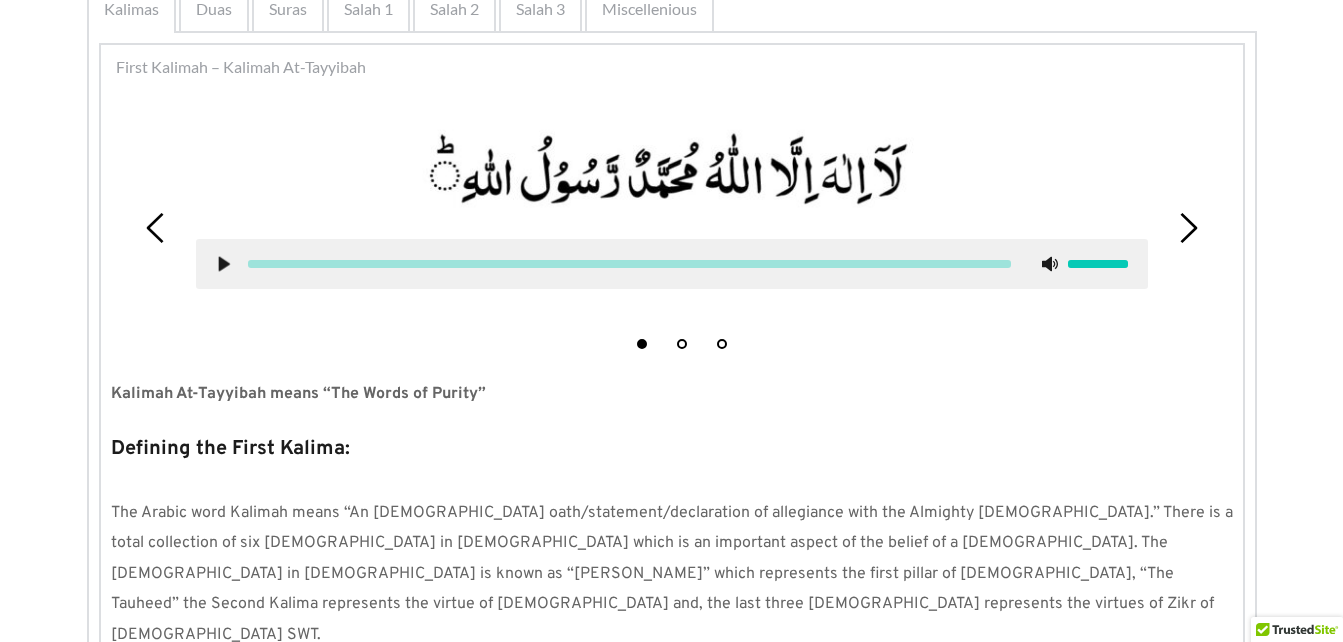 click 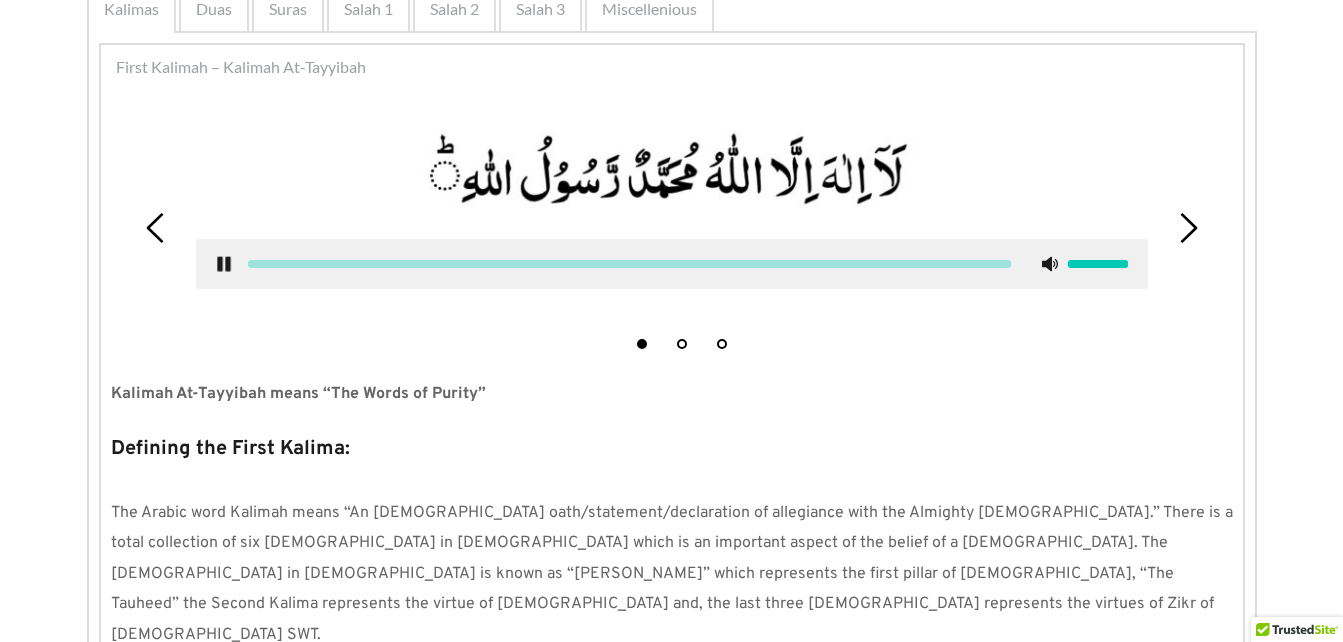 click 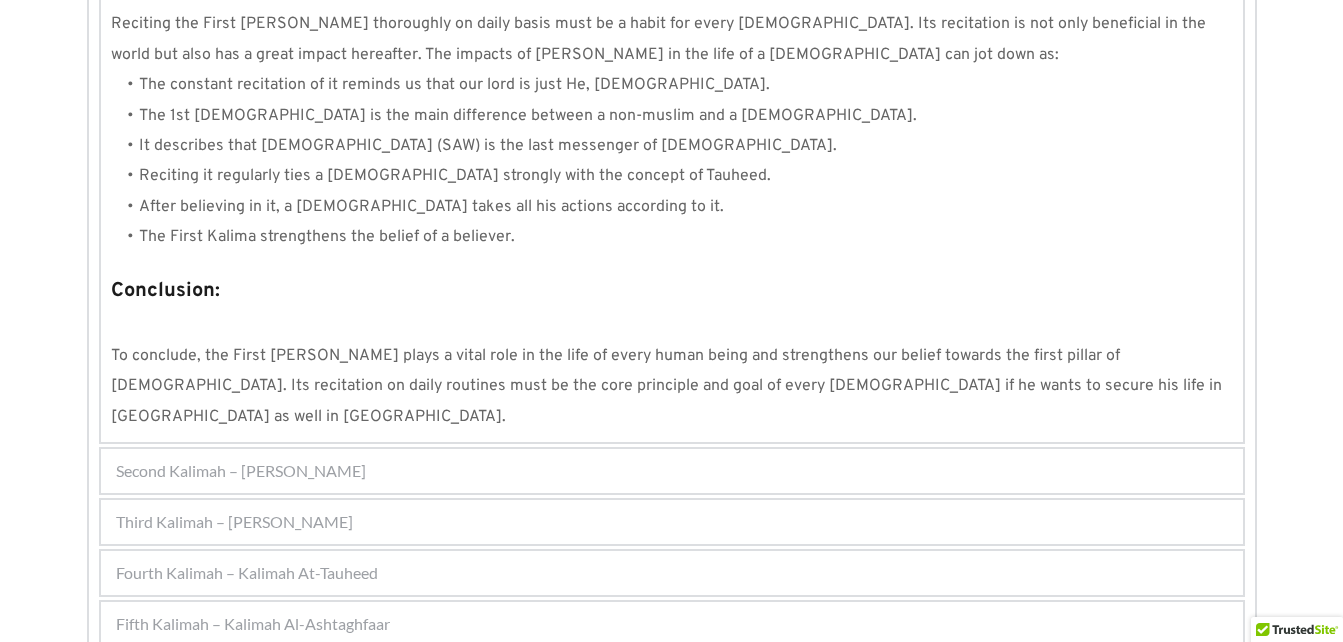 scroll, scrollTop: 1930, scrollLeft: 0, axis: vertical 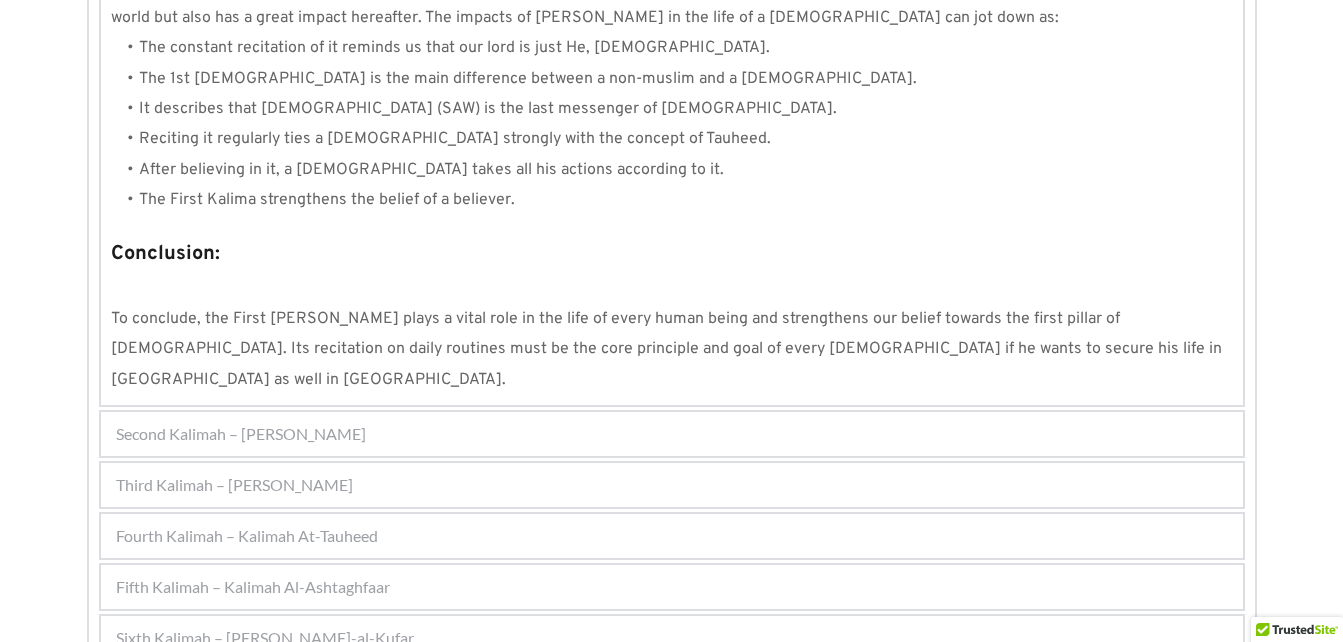 click on "Second Kalimah – [PERSON_NAME]" at bounding box center [241, 434] 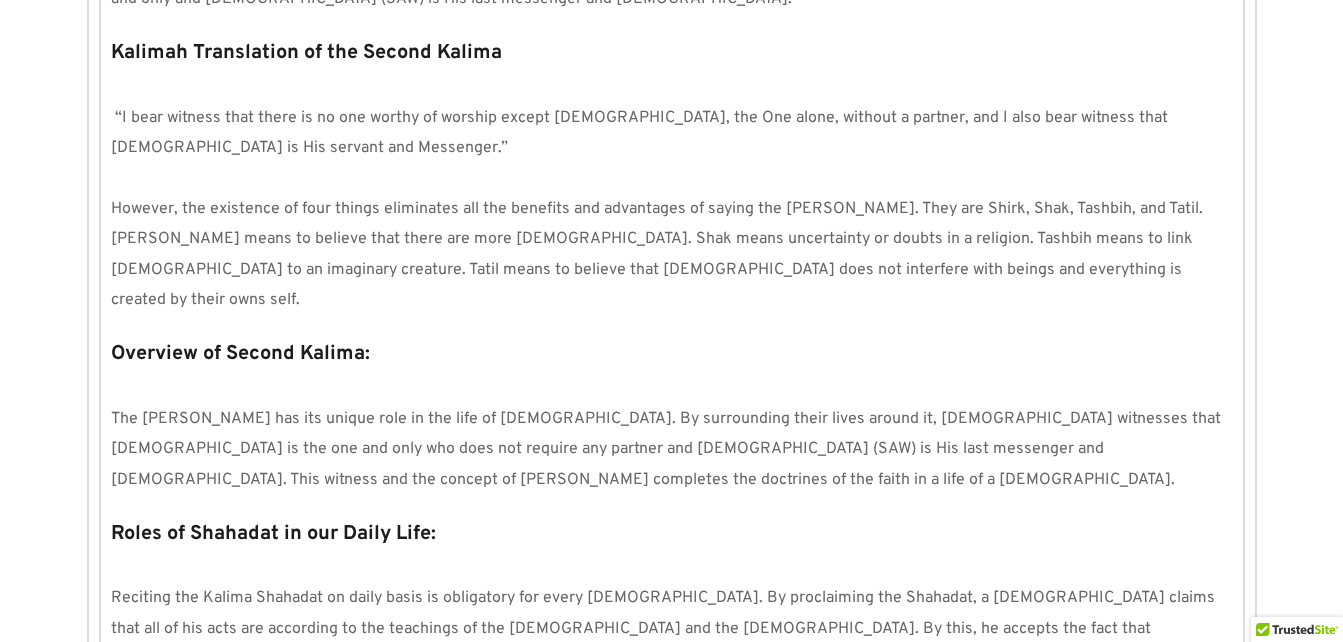 scroll, scrollTop: 537, scrollLeft: 0, axis: vertical 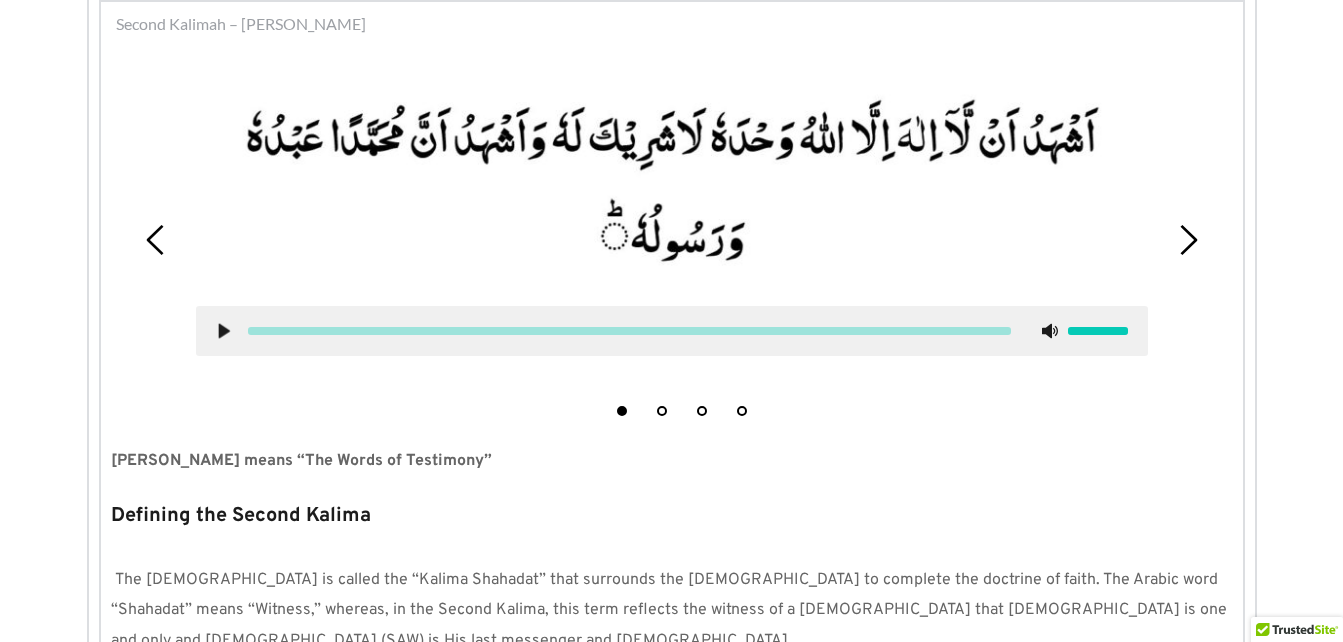 click 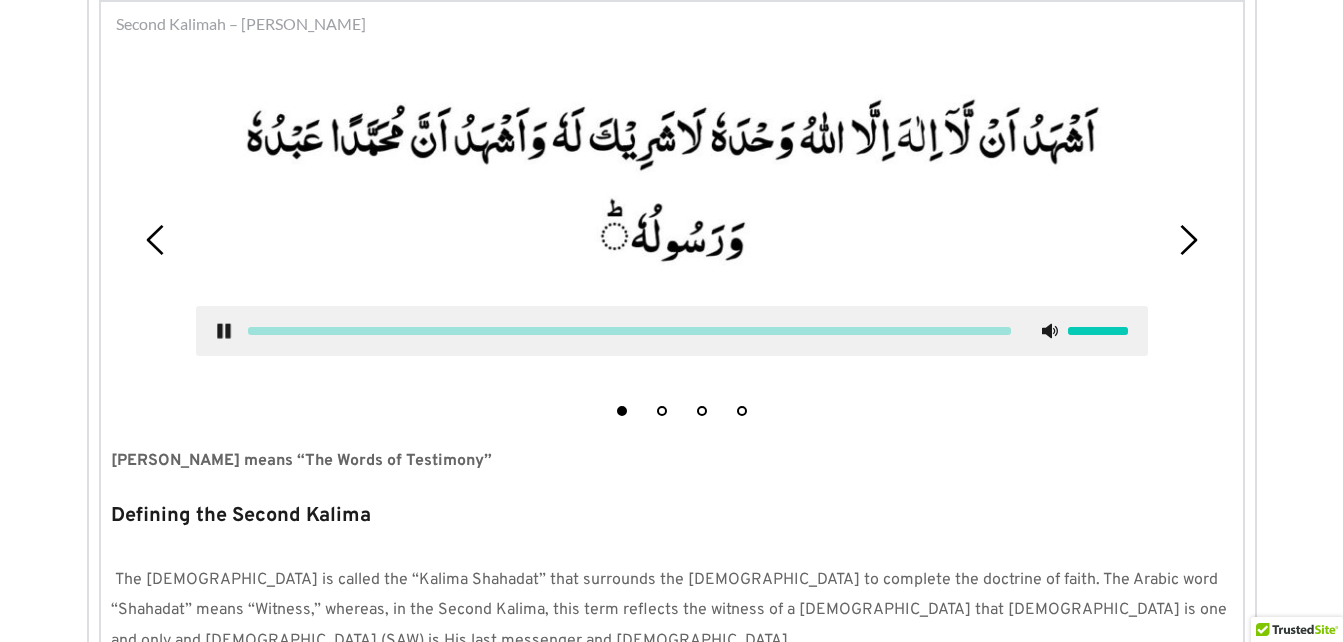 click 